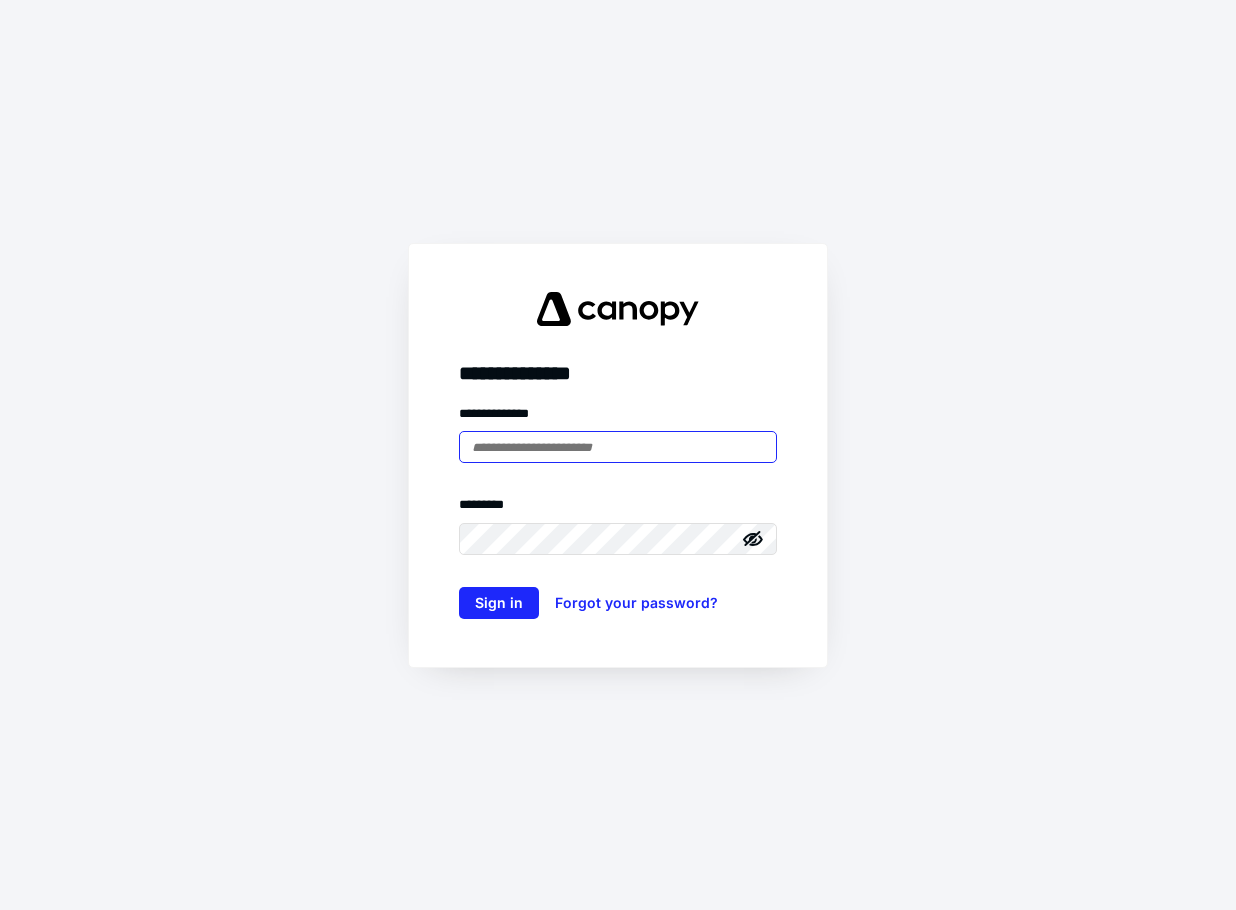 scroll, scrollTop: 0, scrollLeft: 0, axis: both 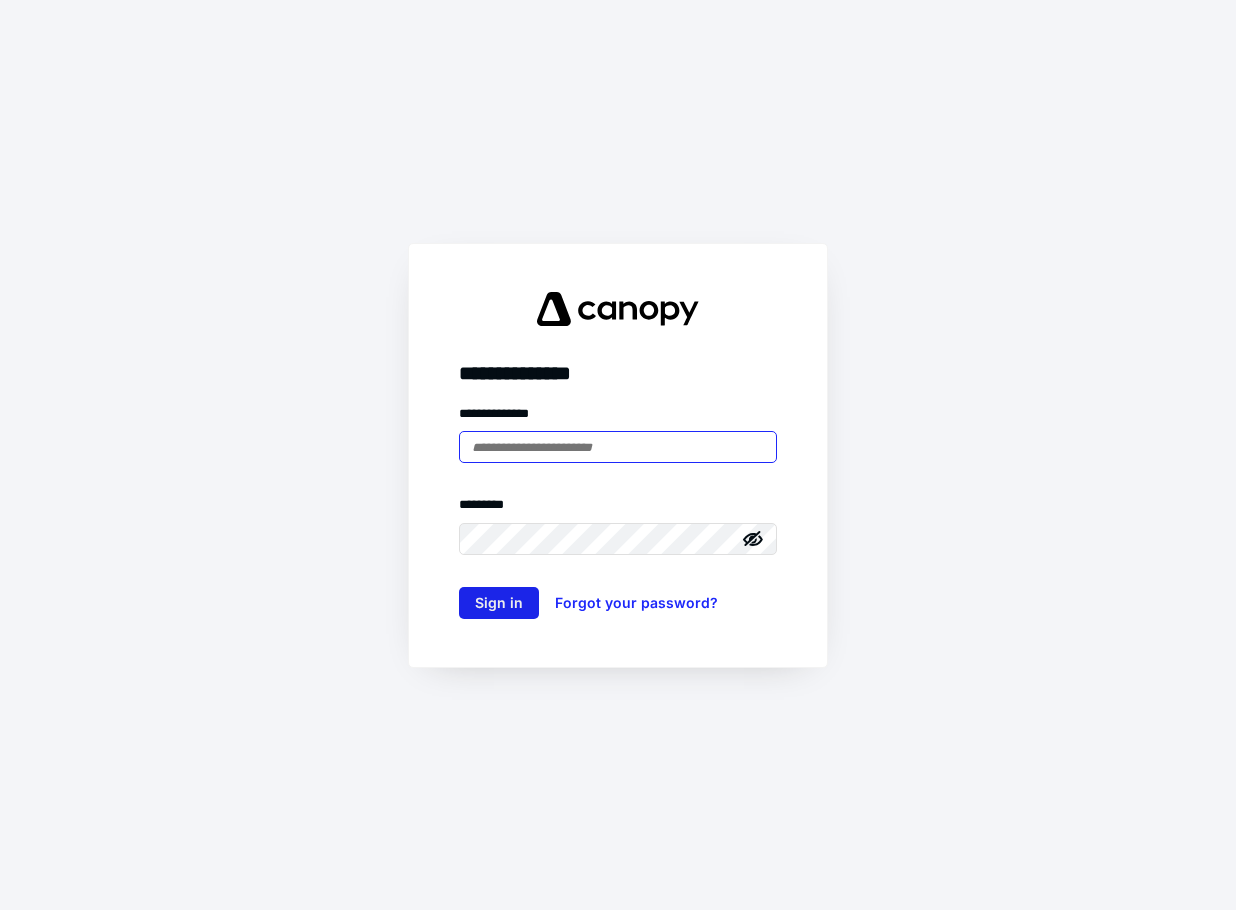 type on "**********" 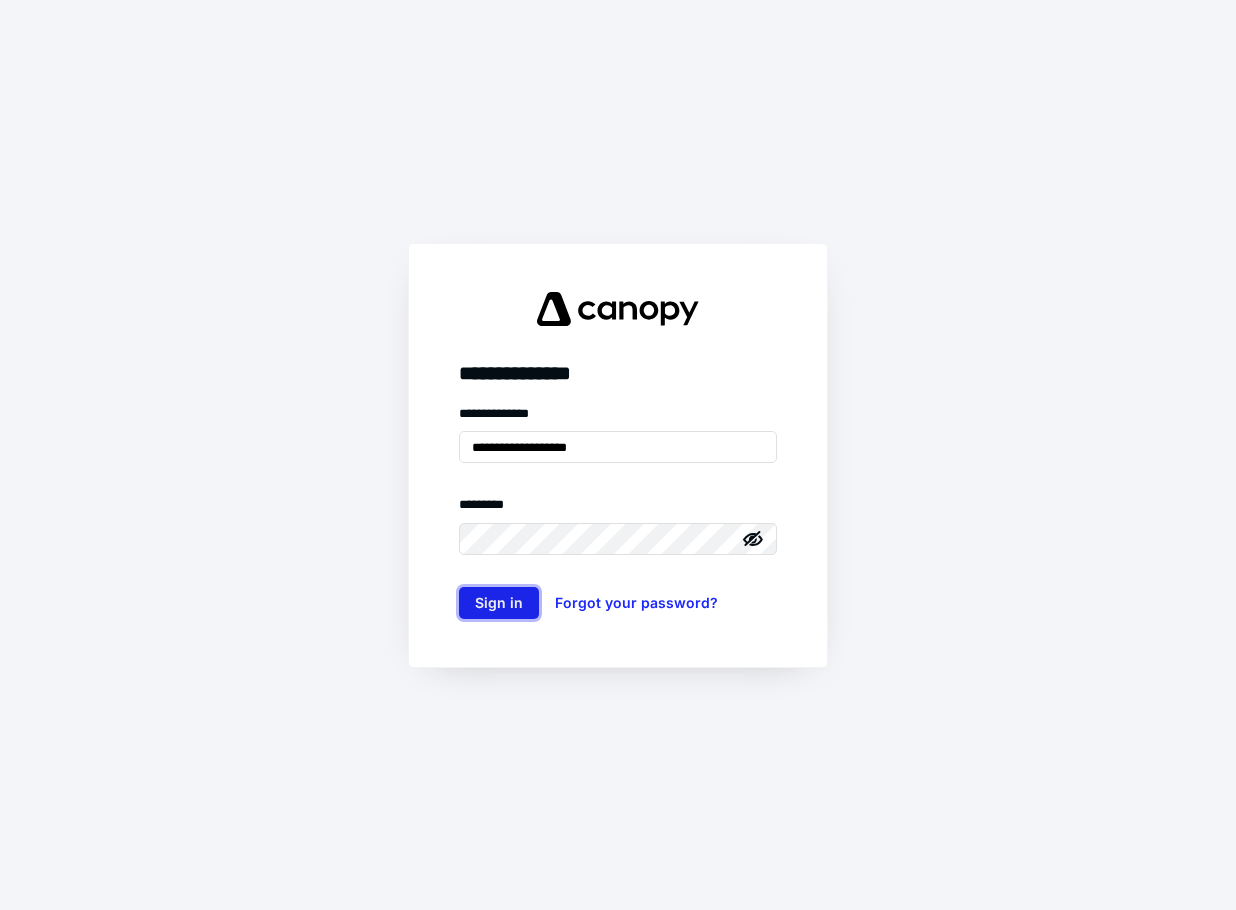 click on "Sign in" at bounding box center (499, 603) 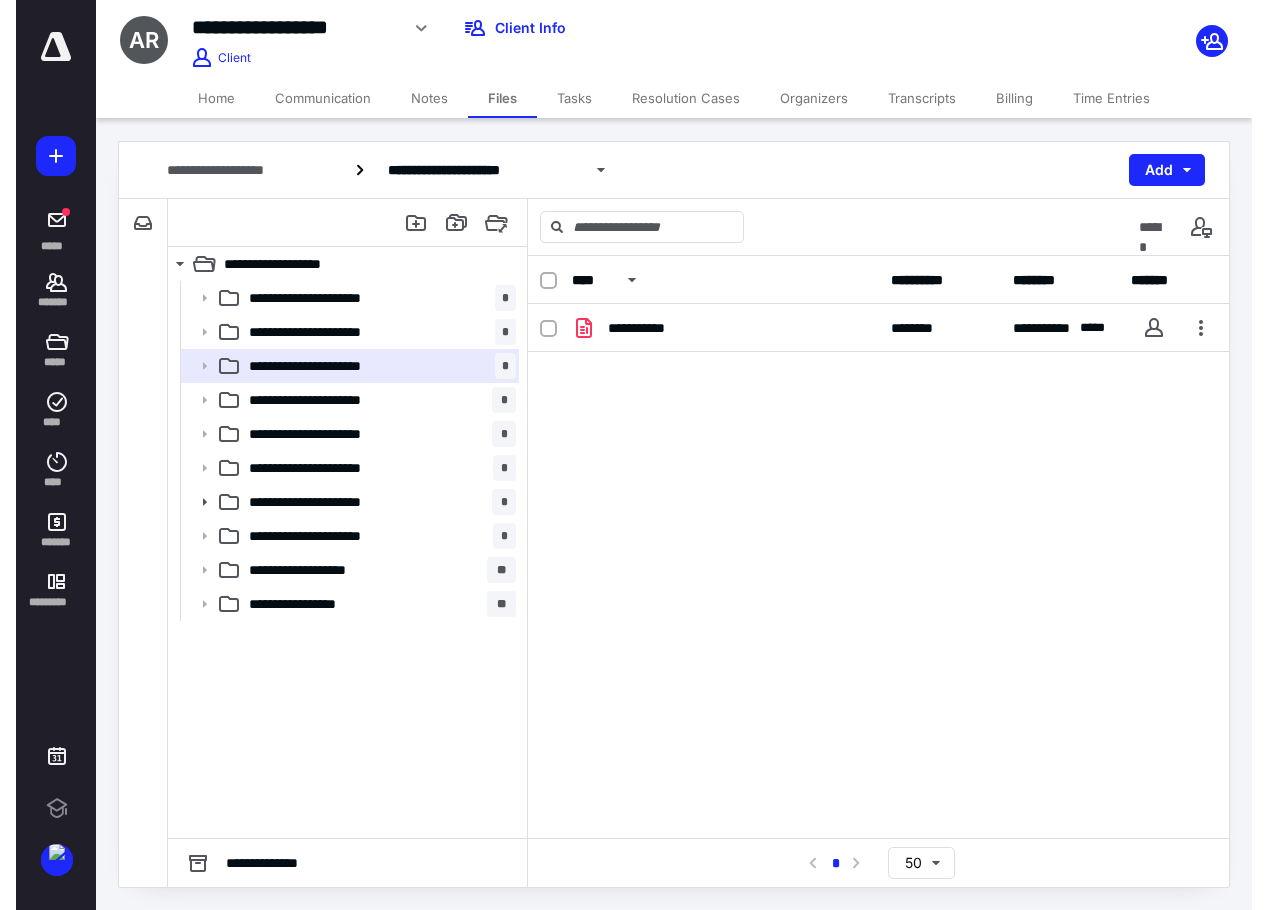 scroll, scrollTop: 0, scrollLeft: 0, axis: both 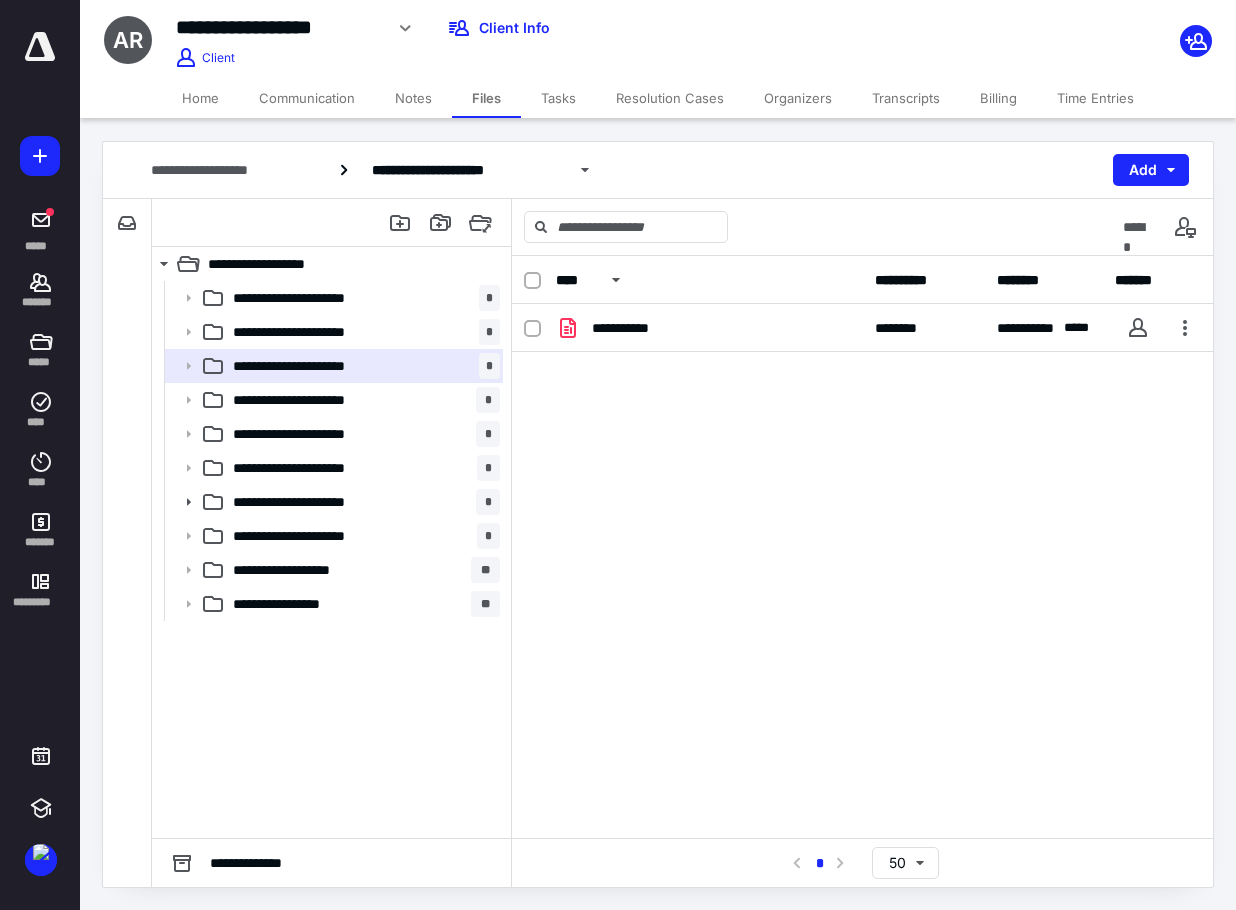 drag, startPoint x: 822, startPoint y: 644, endPoint x: 827, endPoint y: 506, distance: 138.09055 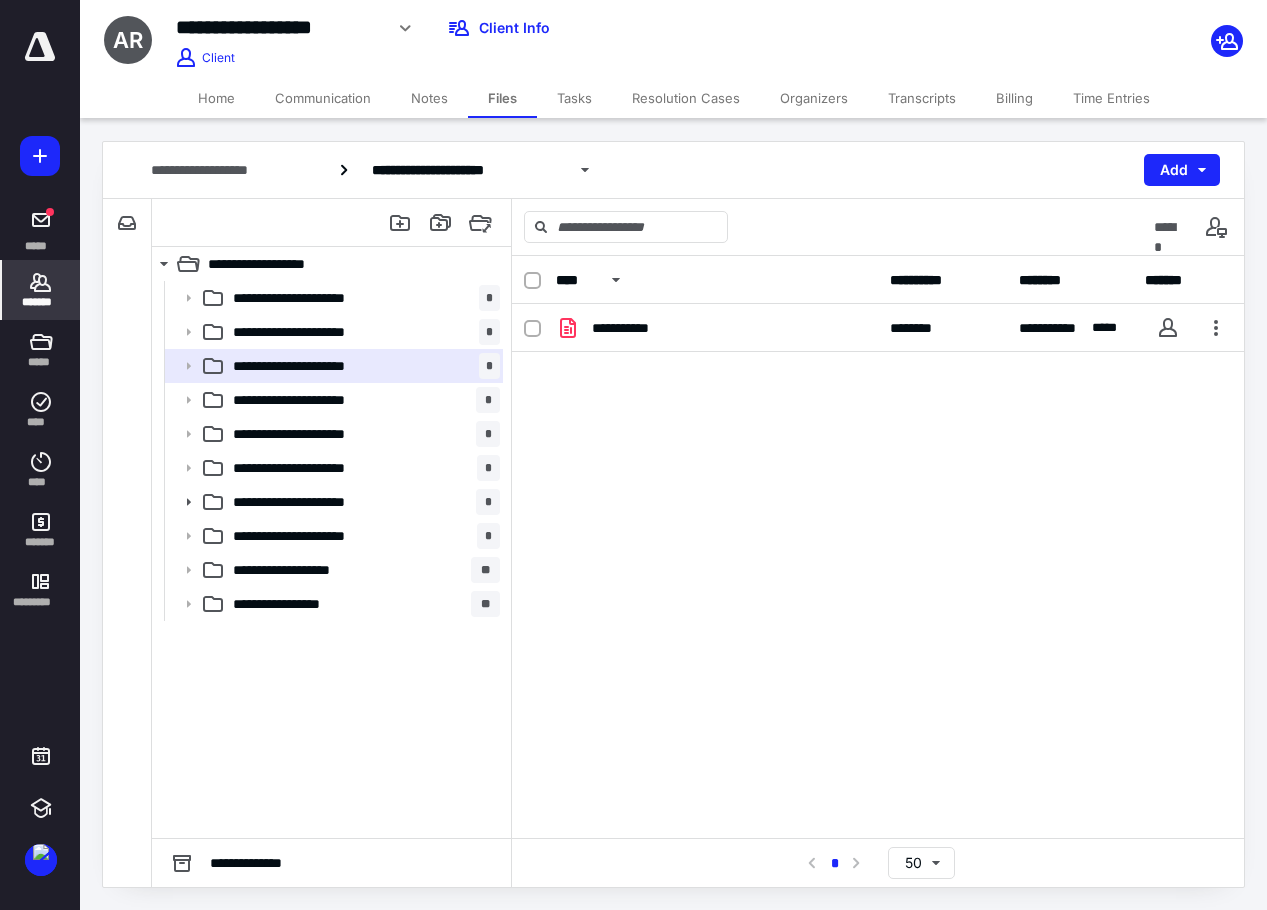click 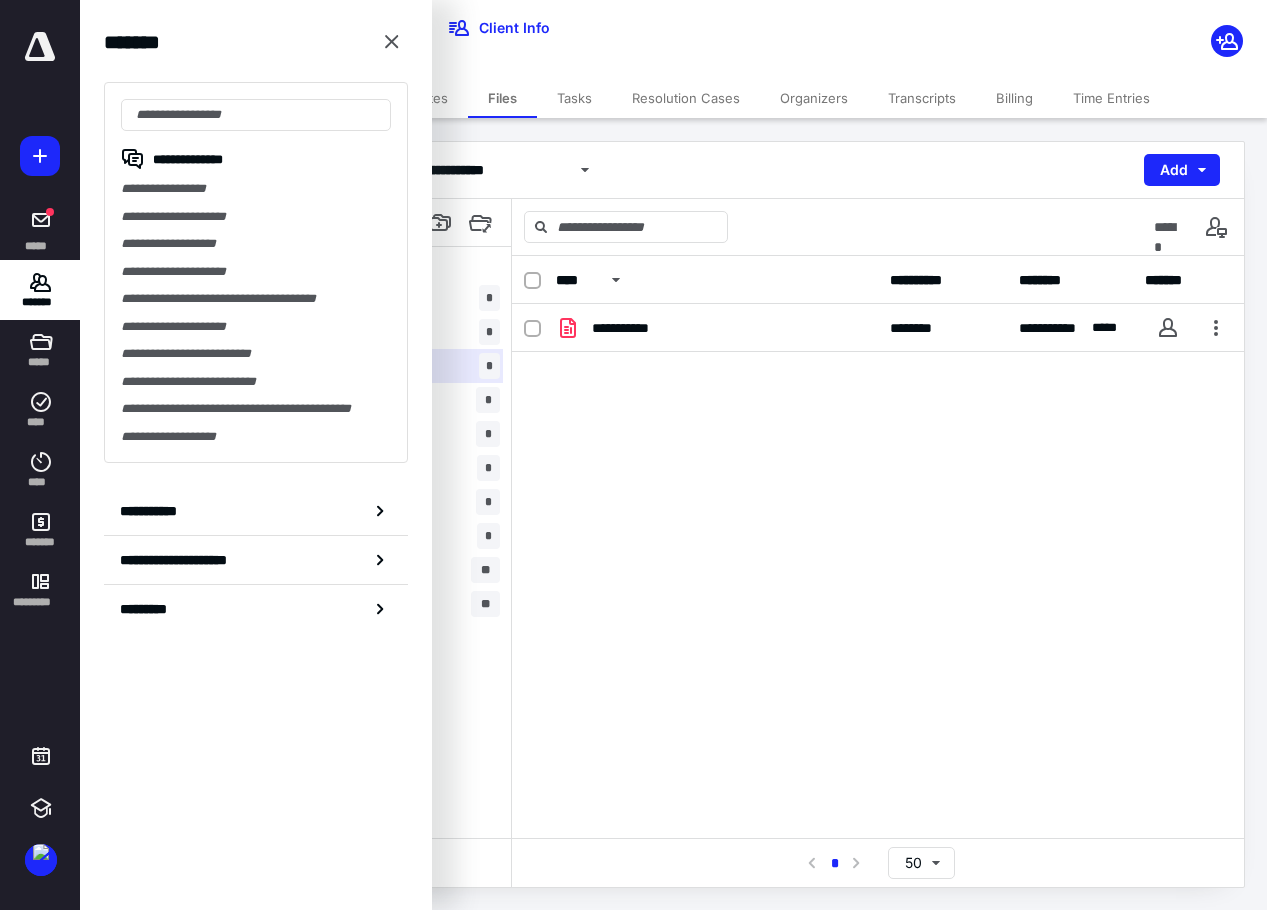 drag, startPoint x: 184, startPoint y: 300, endPoint x: 311, endPoint y: 272, distance: 130.04999 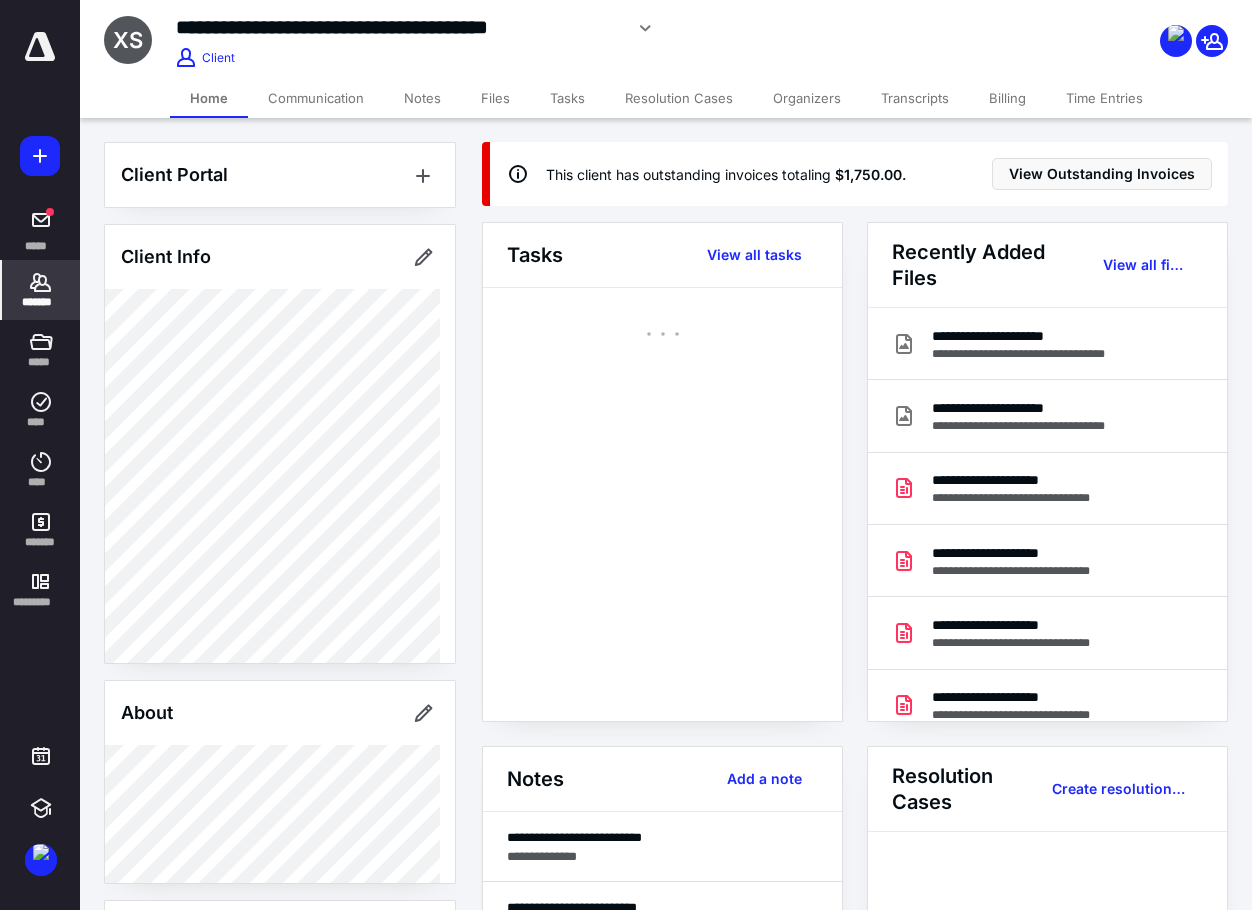 click on "Files" at bounding box center [495, 98] 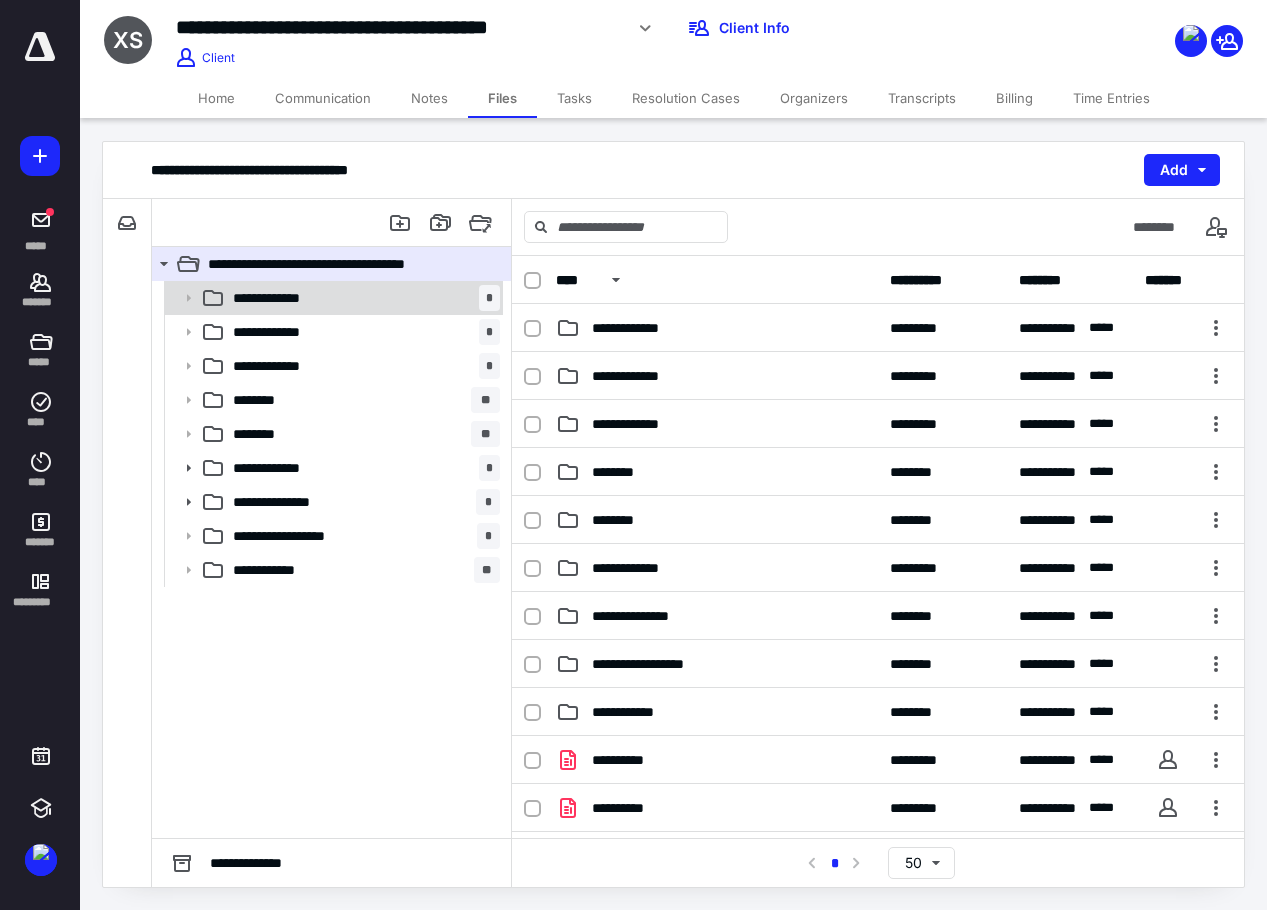 click on "**********" at bounding box center (362, 298) 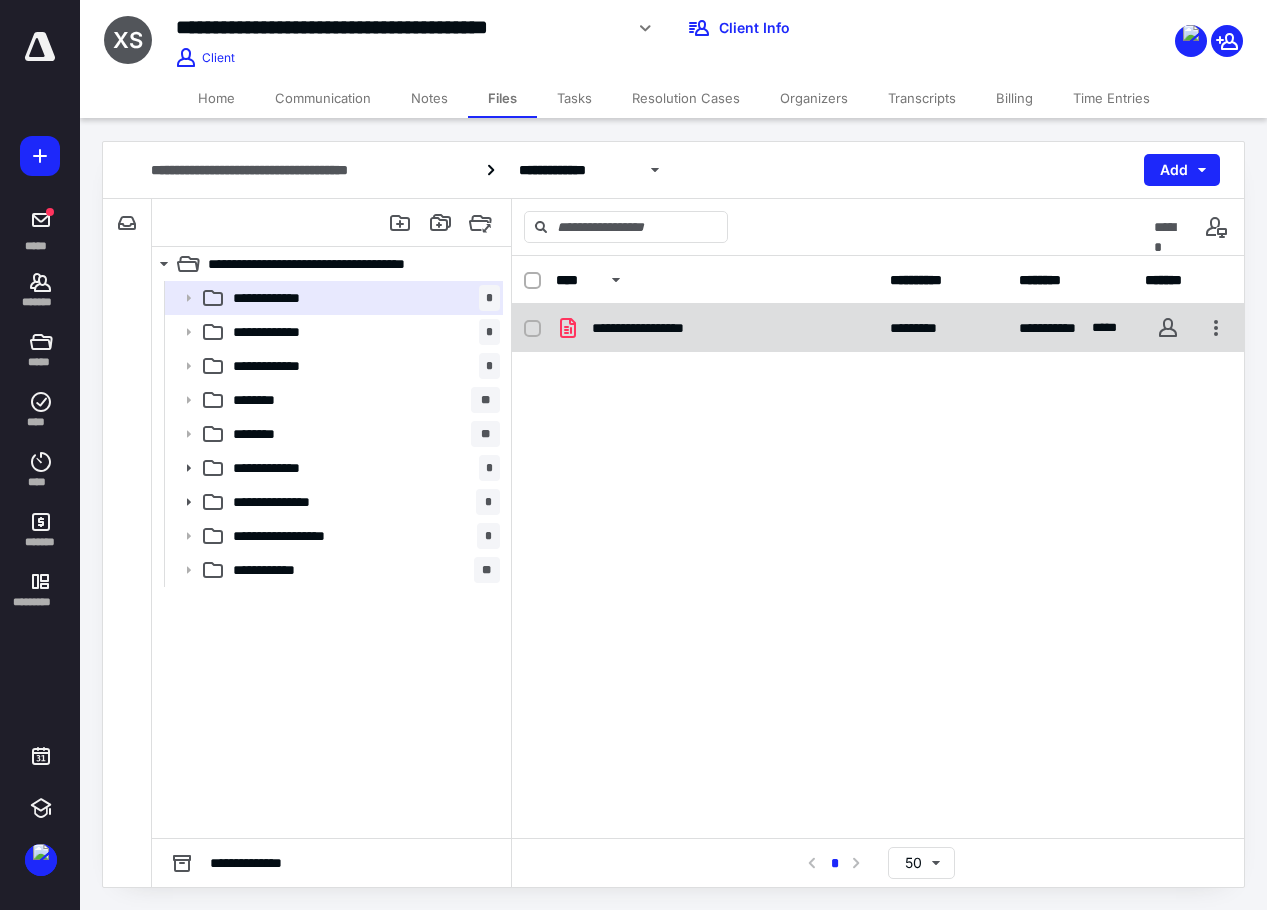 click on "**********" at bounding box center [878, 328] 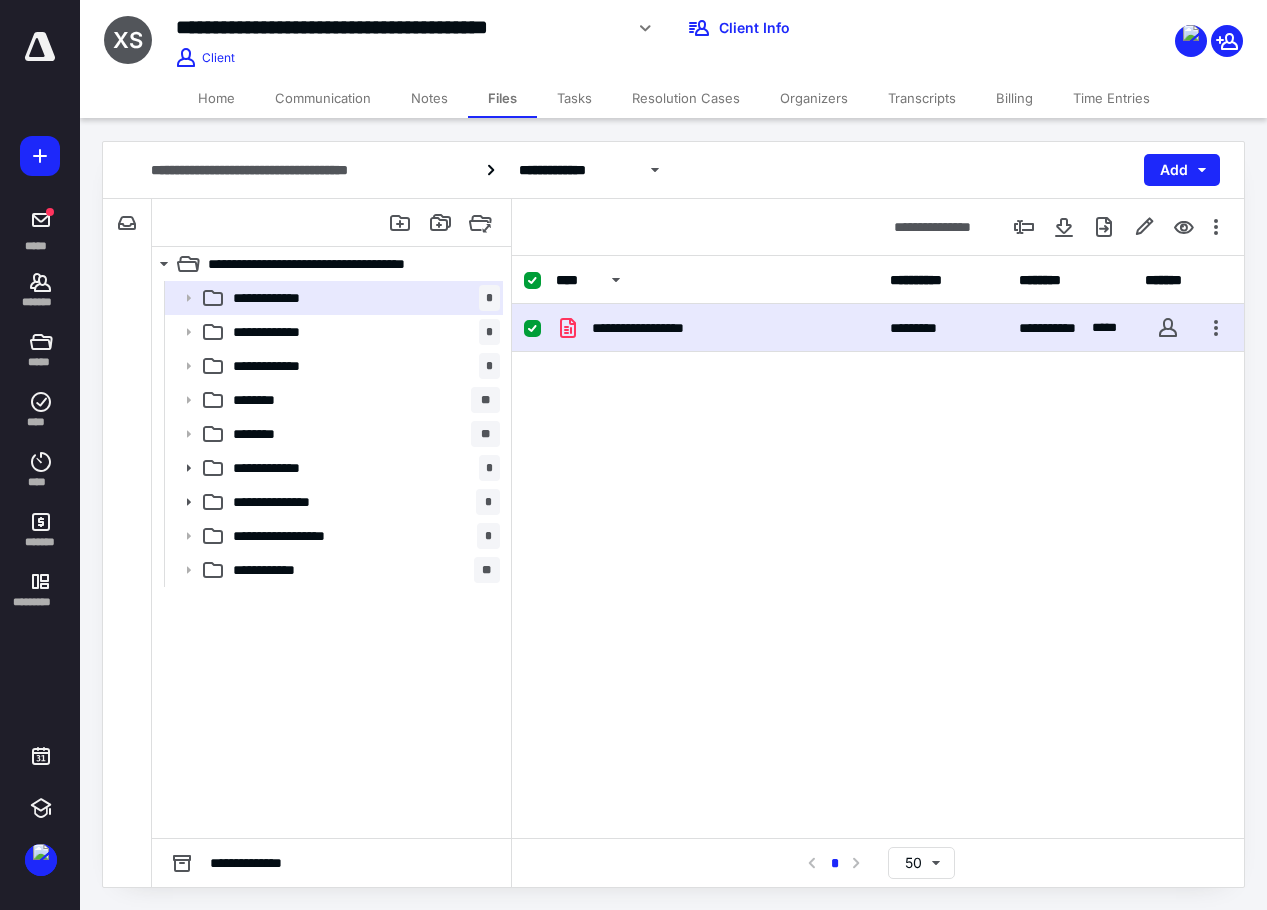 click on "**********" at bounding box center [878, 328] 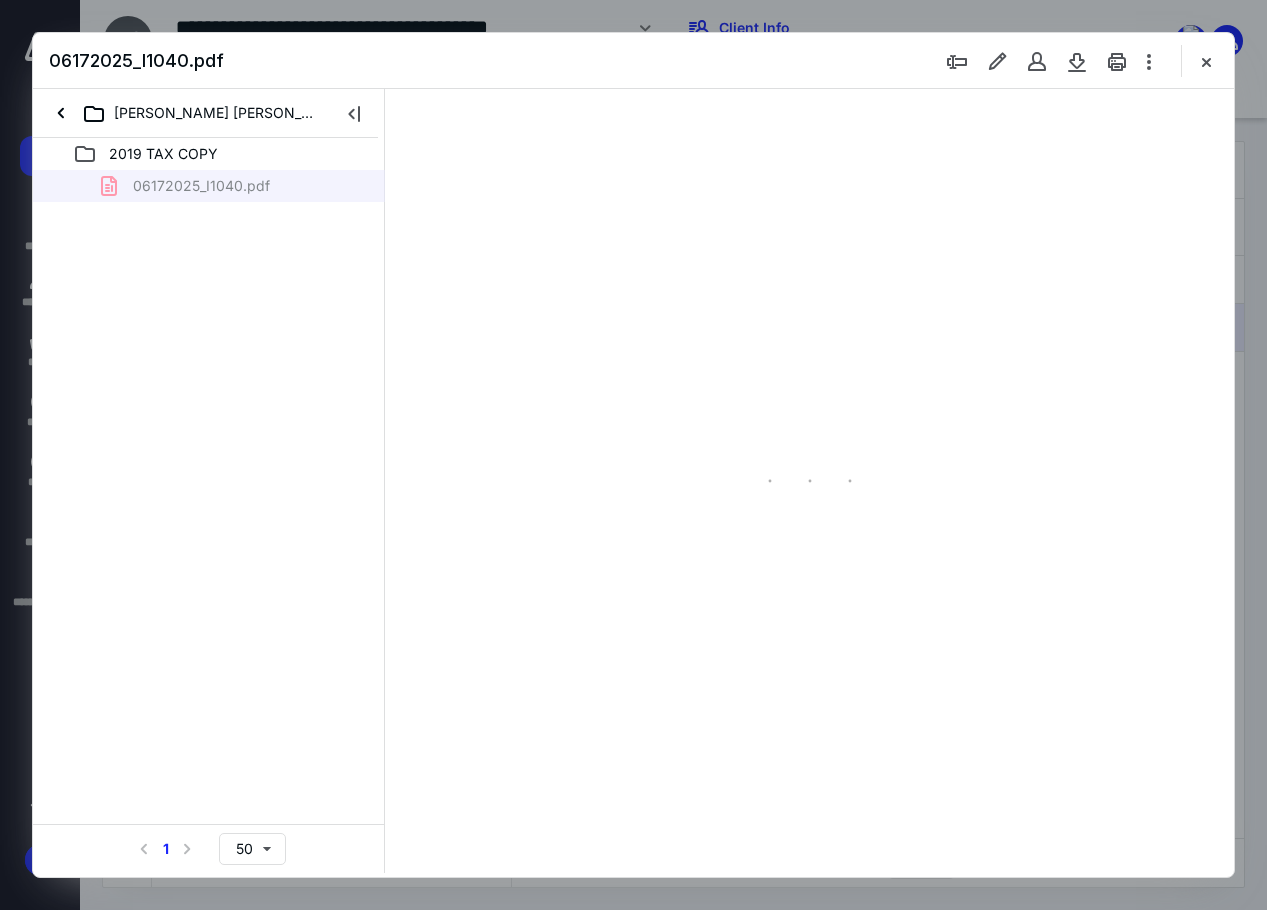 scroll, scrollTop: 0, scrollLeft: 0, axis: both 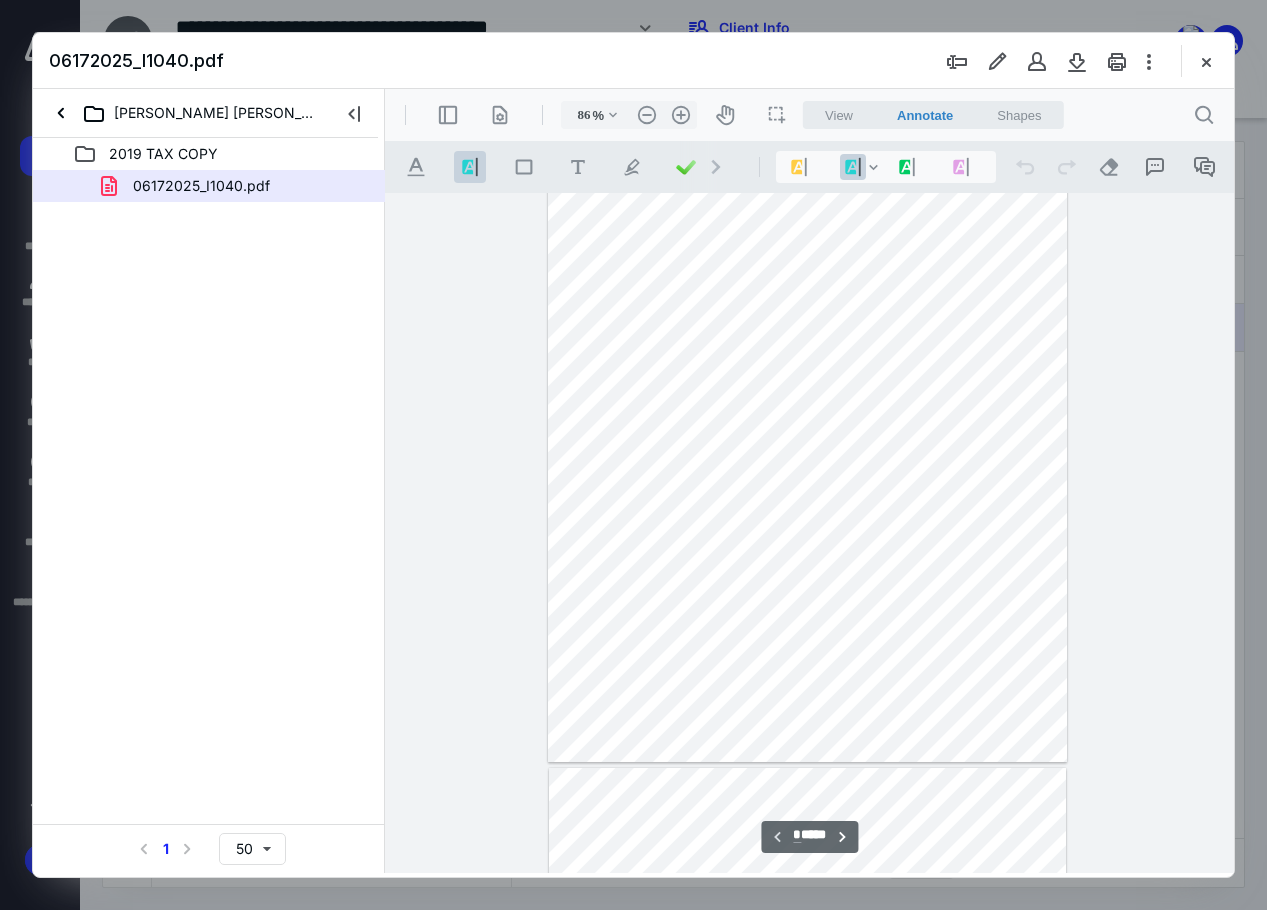 click on "**********" at bounding box center (809, 533) 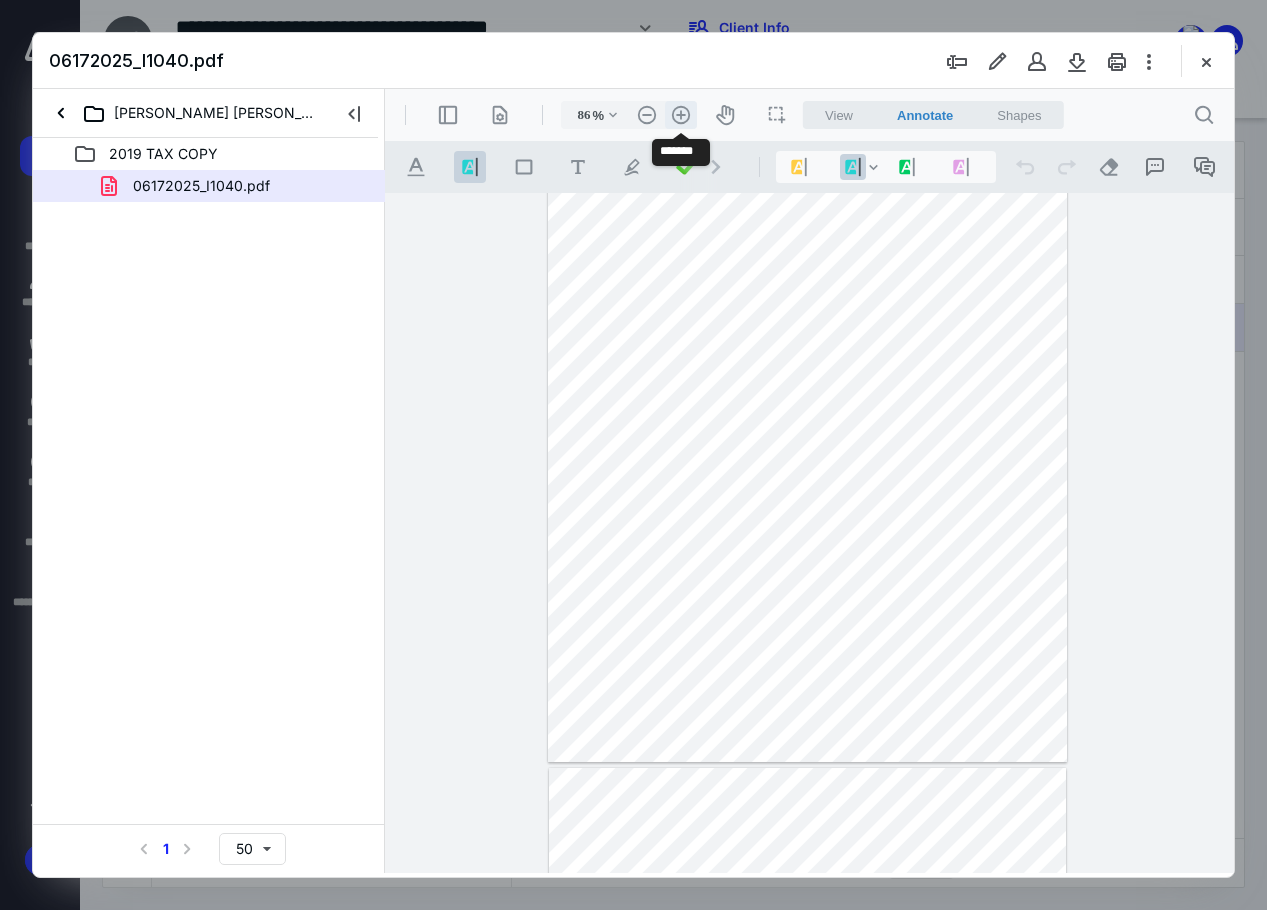 click on ".cls-1{fill:#abb0c4;} icon - header - zoom - in - line" at bounding box center [681, 115] 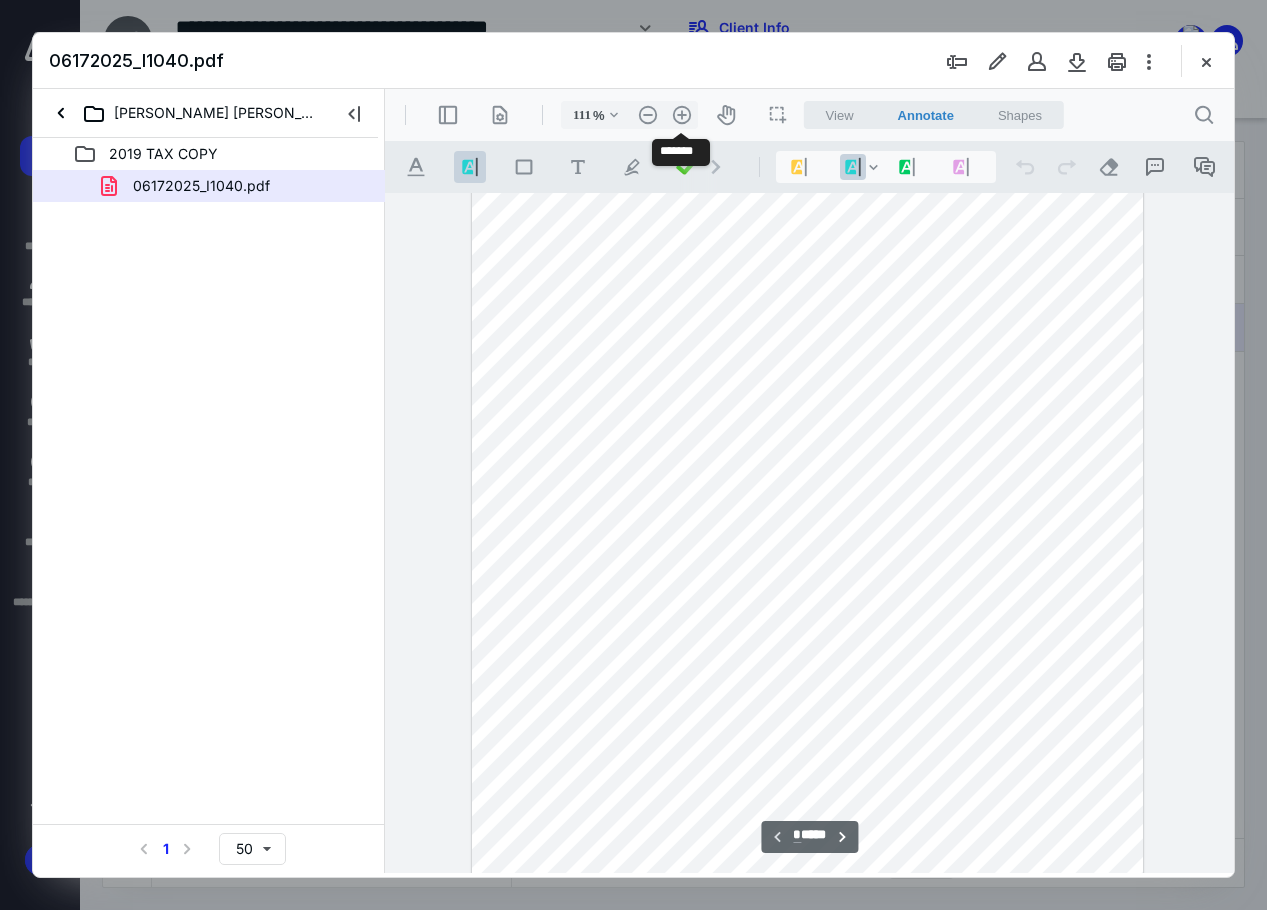 scroll, scrollTop: 223, scrollLeft: 0, axis: vertical 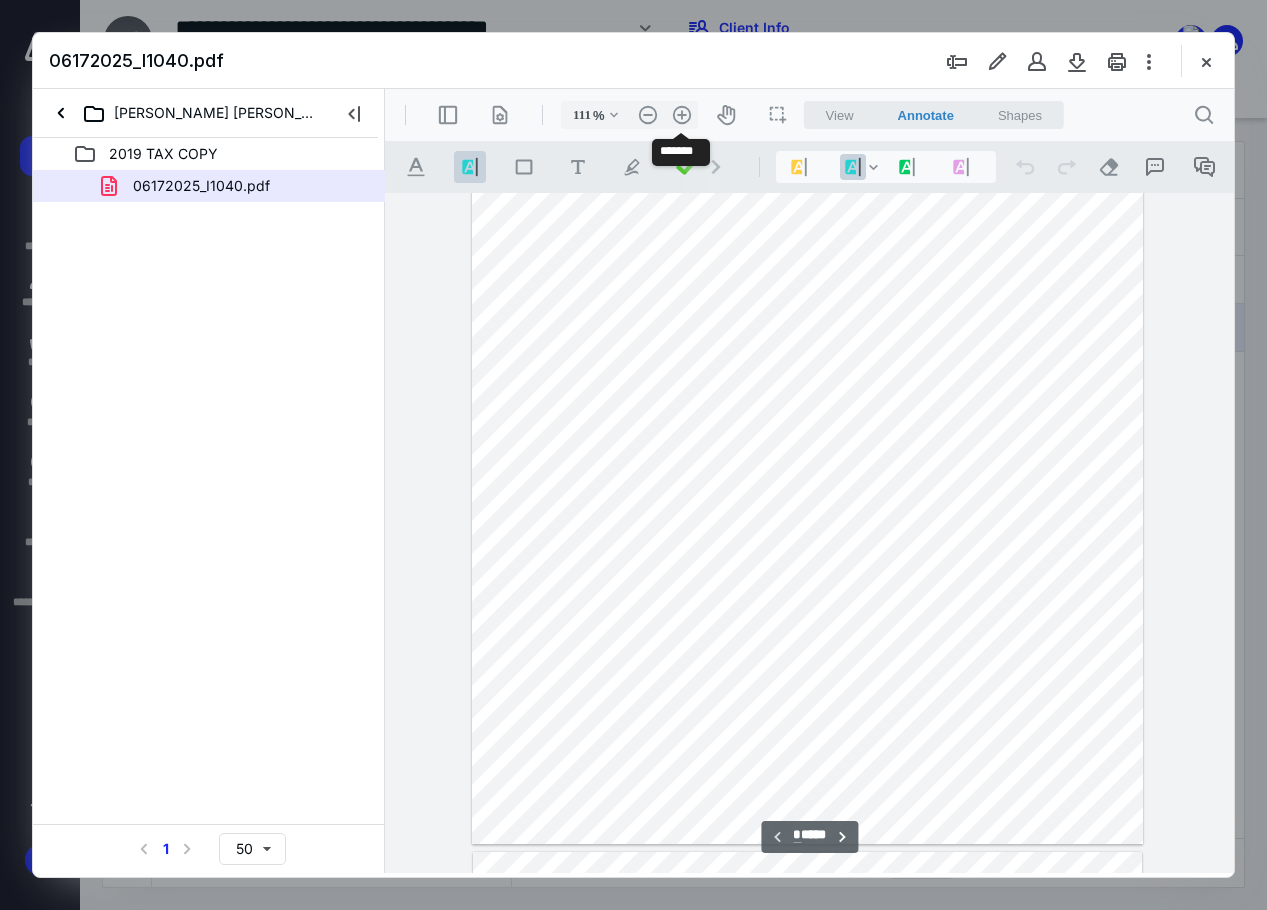 click on "111 % .cls-1{fill:#abb0c4;} icon - chevron - down .cls-1{fill:#abb0c4;} icon - header - zoom - out - line Current zoom is   111 % .cls-1{fill:#abb0c4;} icon - header - zoom - in - line" at bounding box center (629, 115) 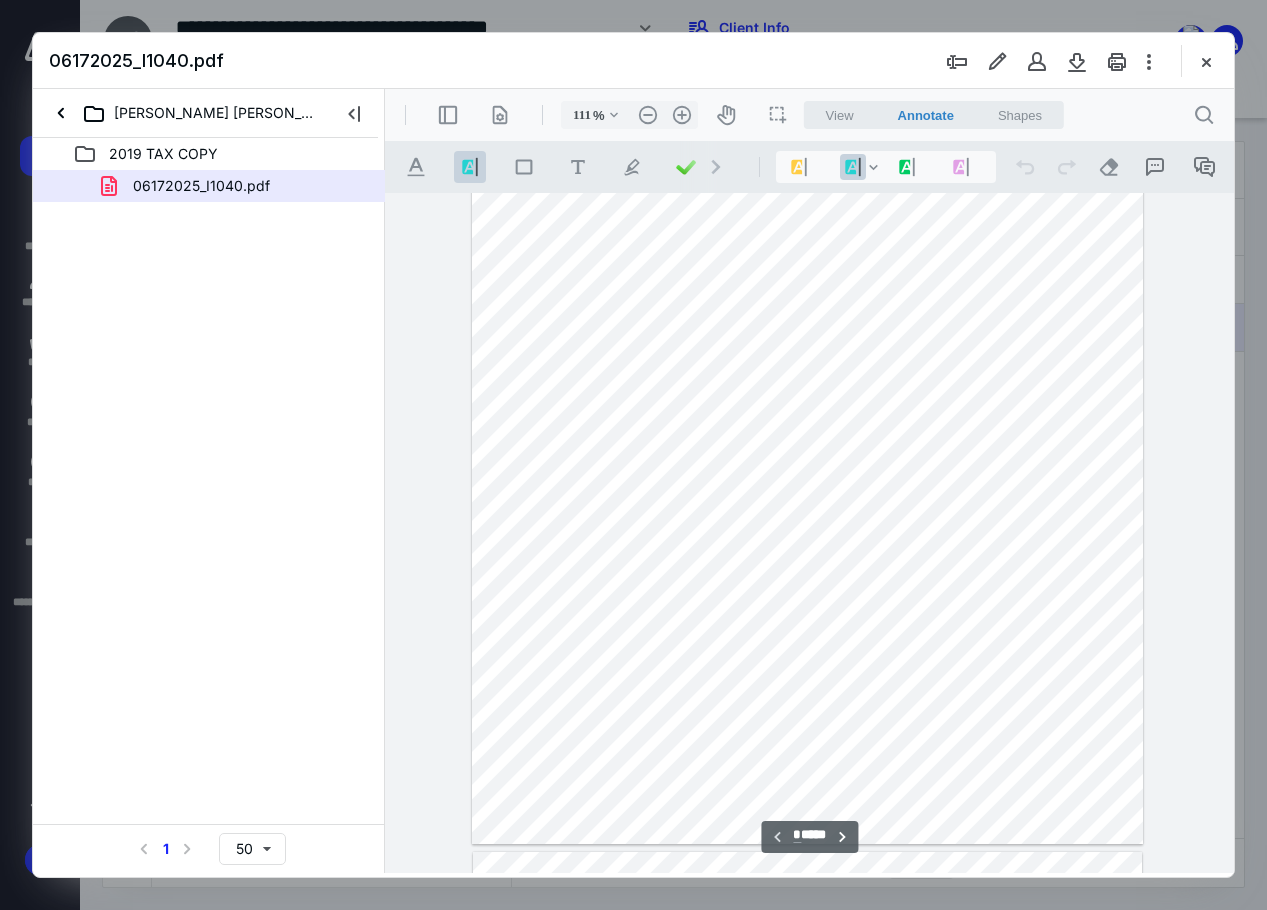 click on "111 % .cls-1{fill:#abb0c4;} icon - chevron - down .cls-1{fill:#abb0c4;} icon - header - zoom - out - line Current zoom is   111 % .cls-1{fill:#abb0c4;} icon - header - zoom - in - line" at bounding box center [629, 115] 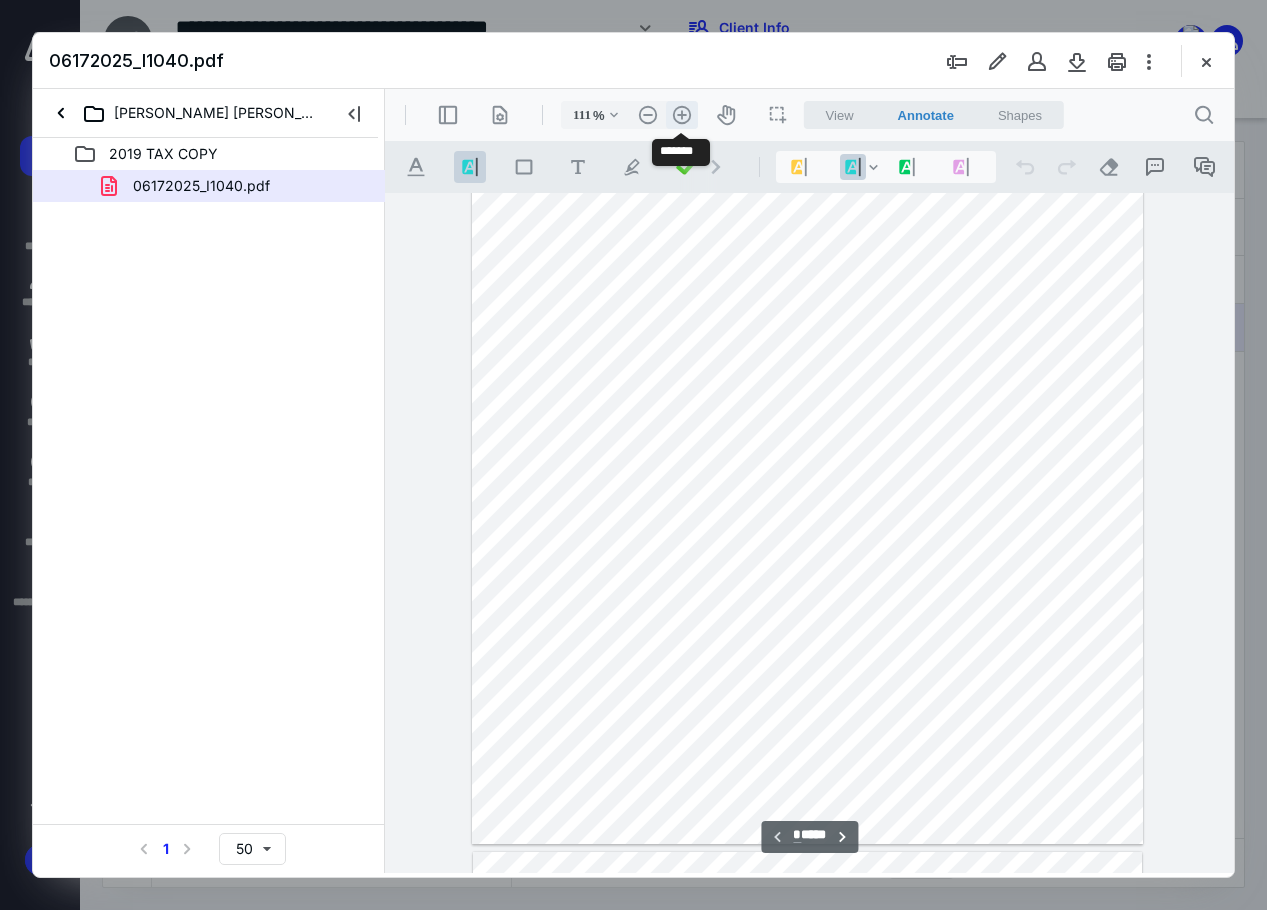 click on ".cls-1{fill:#abb0c4;} icon - header - zoom - in - line" at bounding box center (682, 115) 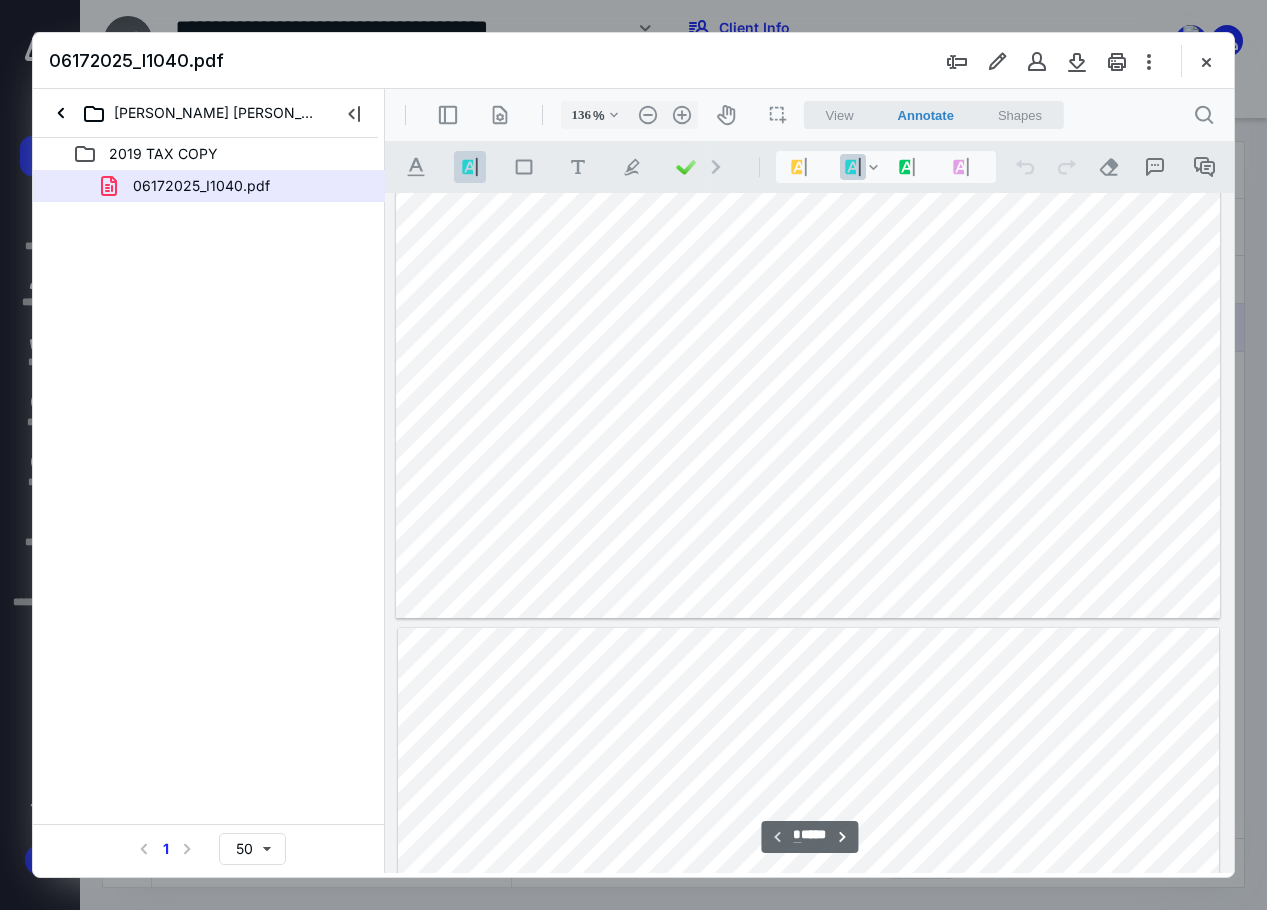 type on "*" 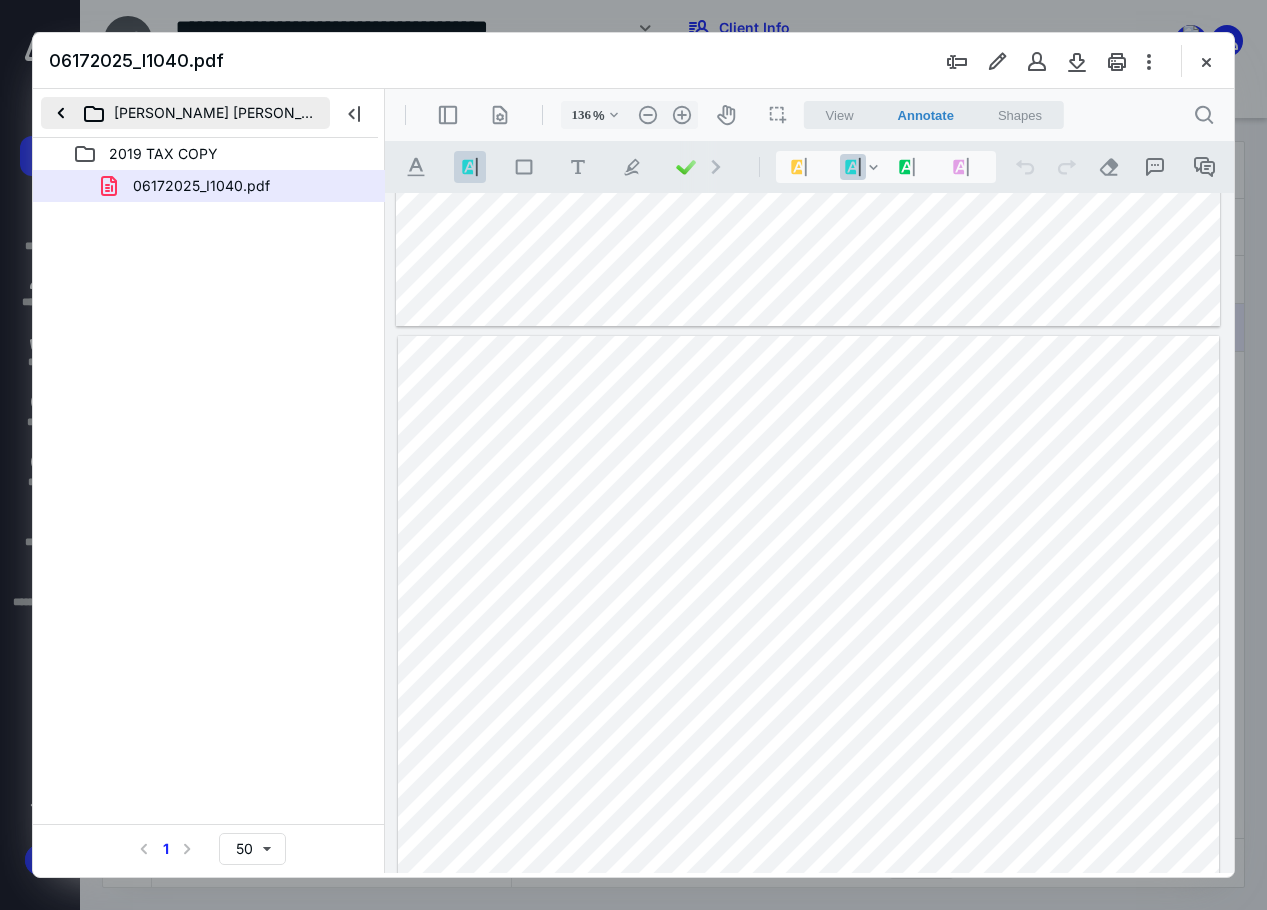 click on "[PERSON_NAME] [PERSON_NAME] -4670 ([PERSON_NAME] & SPA)" at bounding box center [185, 113] 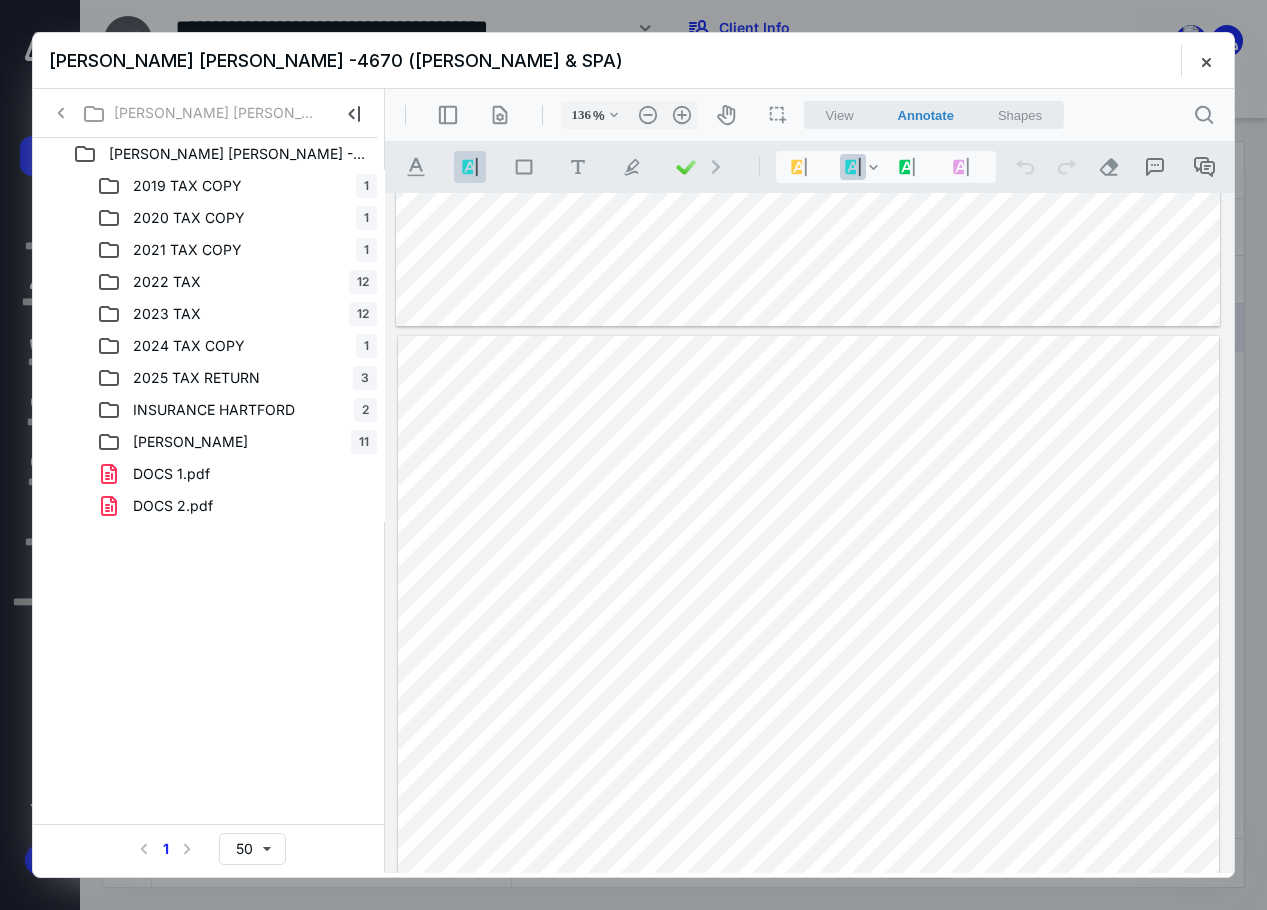 click on "2020 TAX COPY" at bounding box center (189, 218) 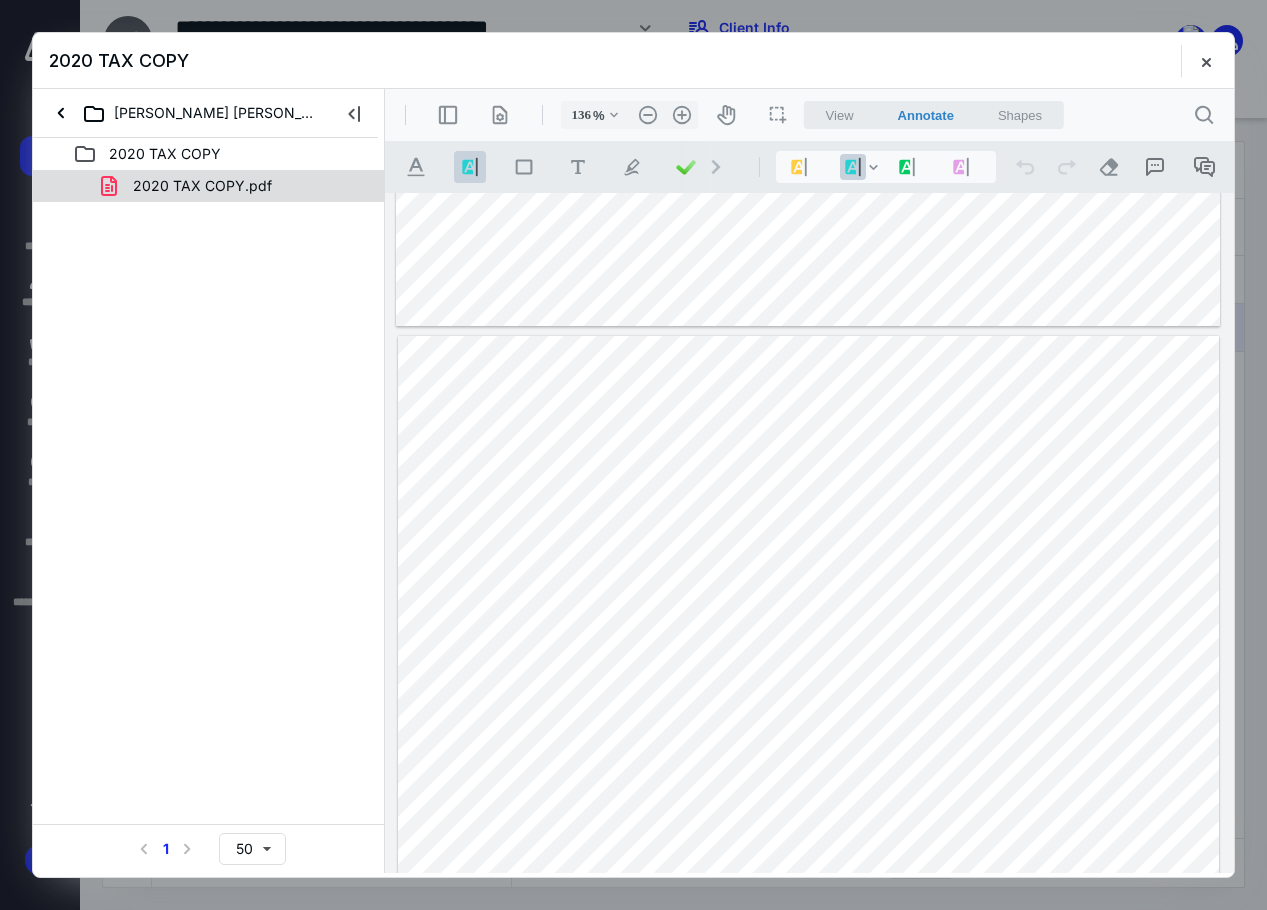 click on "2020 TAX COPY.pdf" at bounding box center [202, 186] 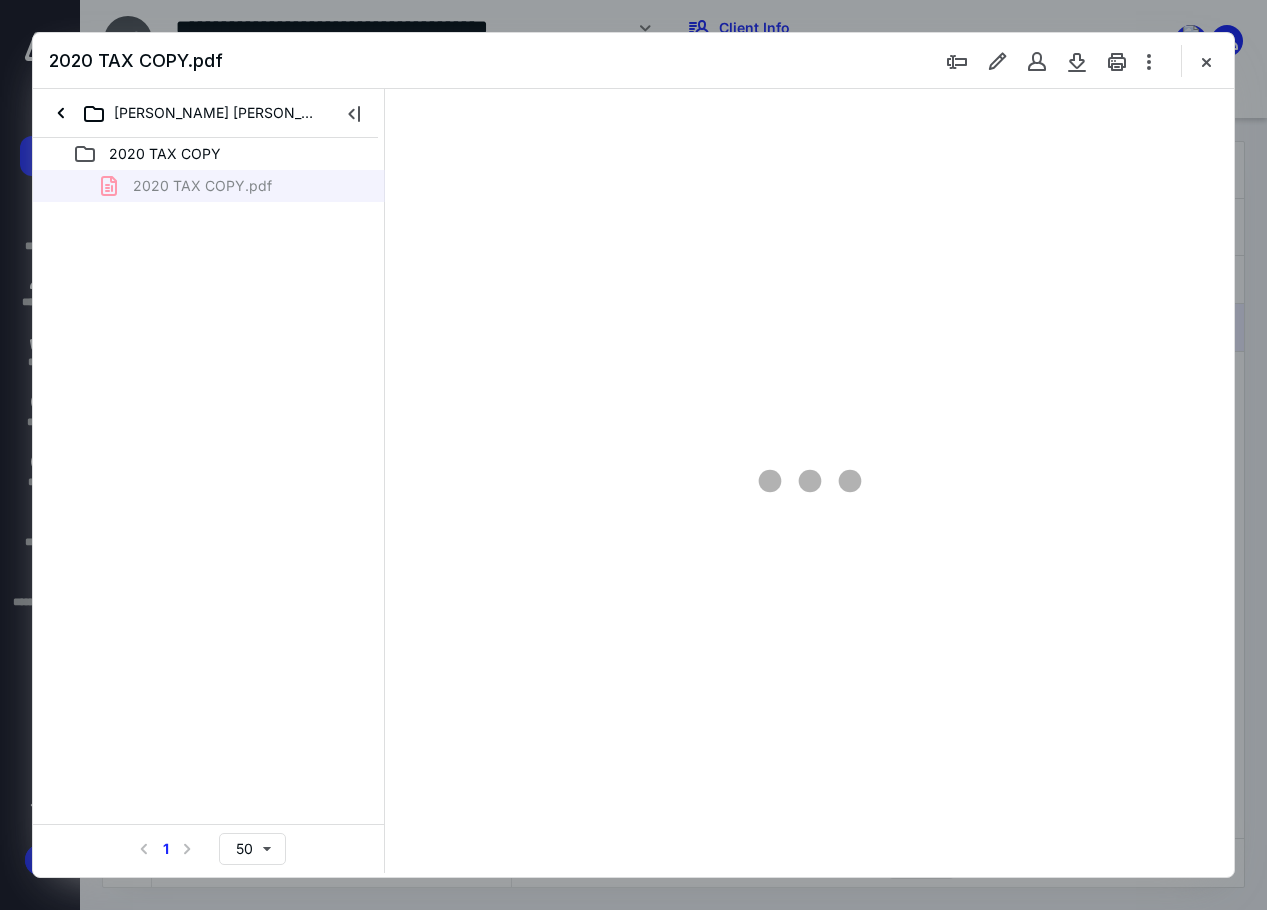 type on "86" 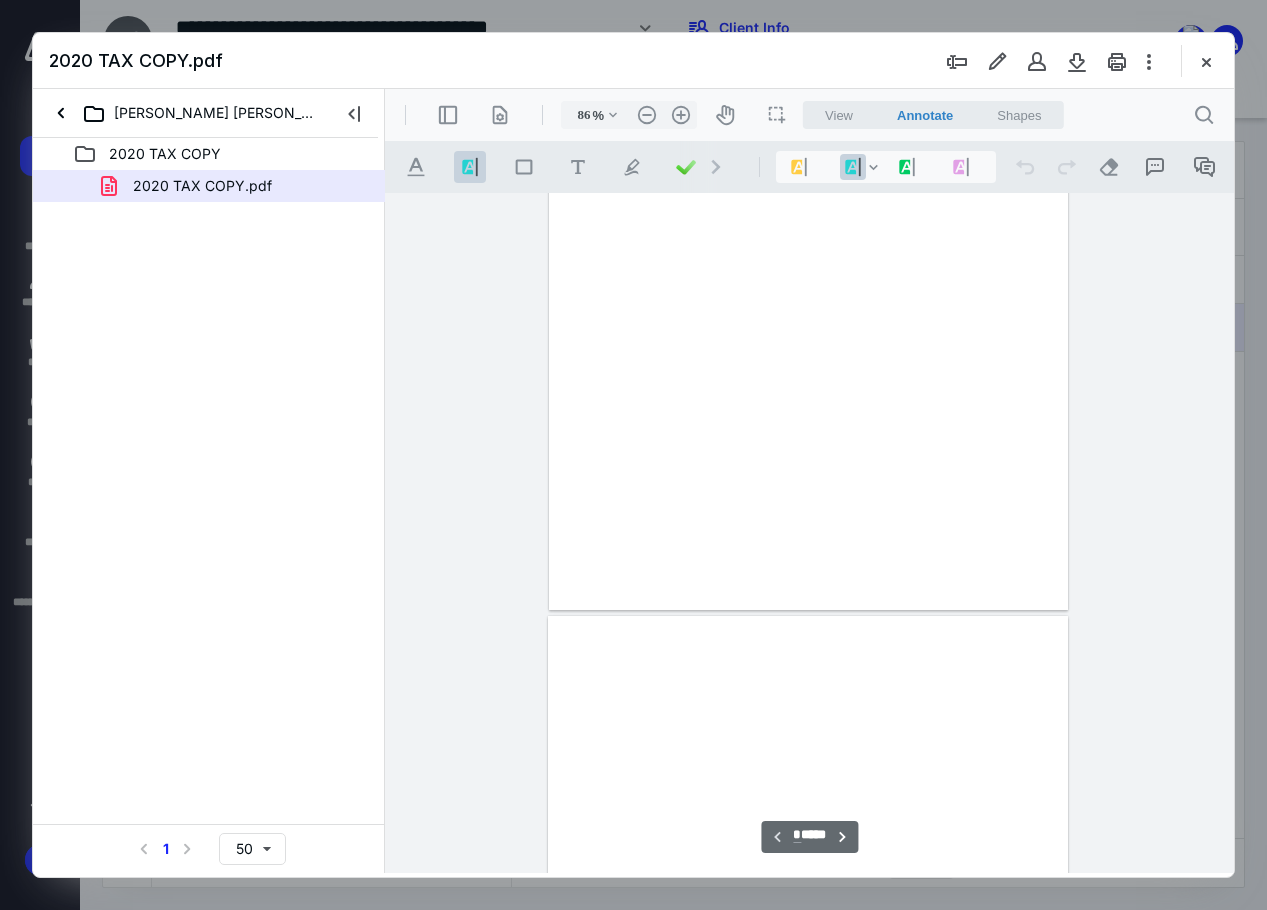 scroll, scrollTop: 107, scrollLeft: 0, axis: vertical 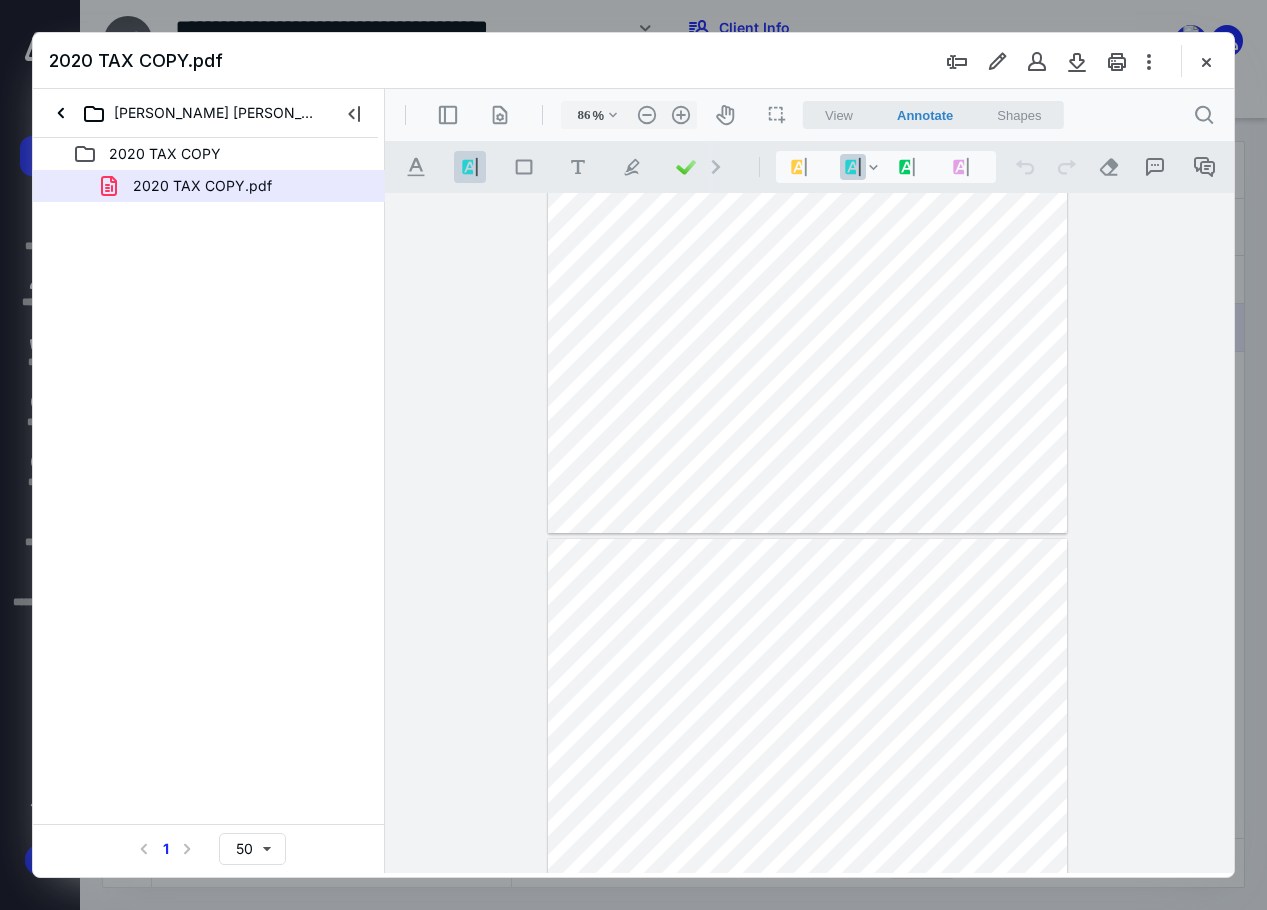 type on "*" 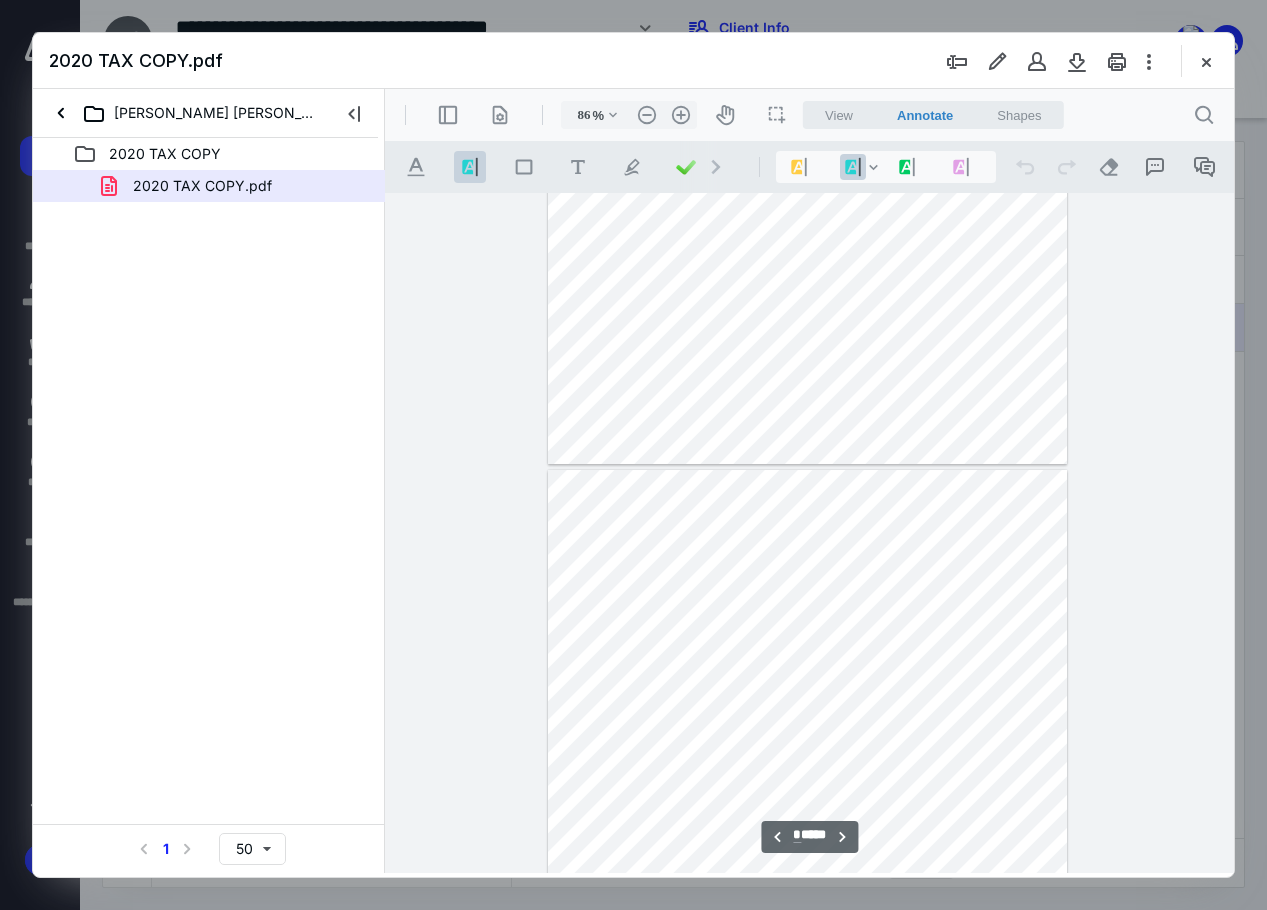 scroll, scrollTop: 407, scrollLeft: 0, axis: vertical 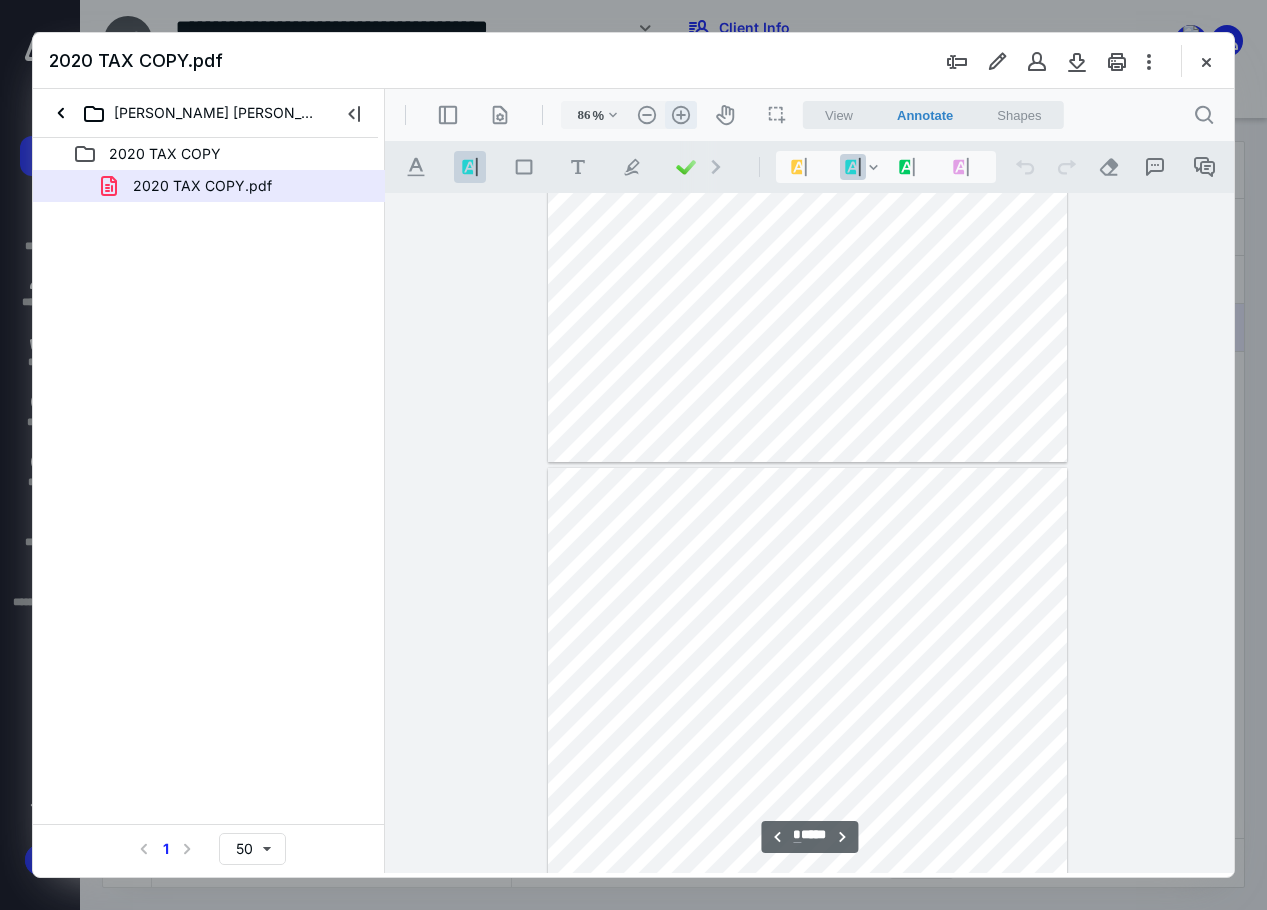 click on ".cls-1{fill:#abb0c4;} icon - header - zoom - in - line" at bounding box center [681, 115] 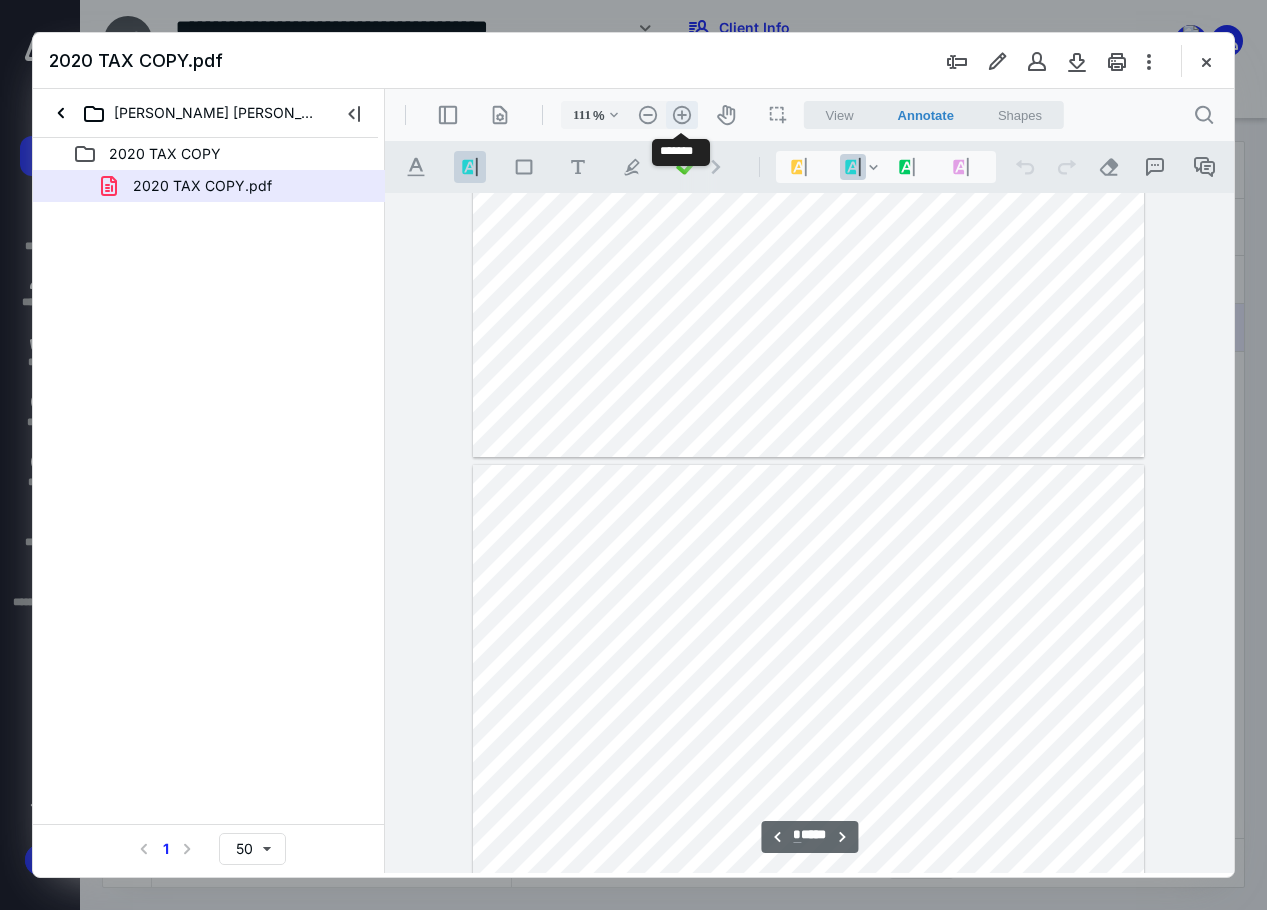 click on ".cls-1{fill:#abb0c4;} icon - header - zoom - in - line" at bounding box center [682, 115] 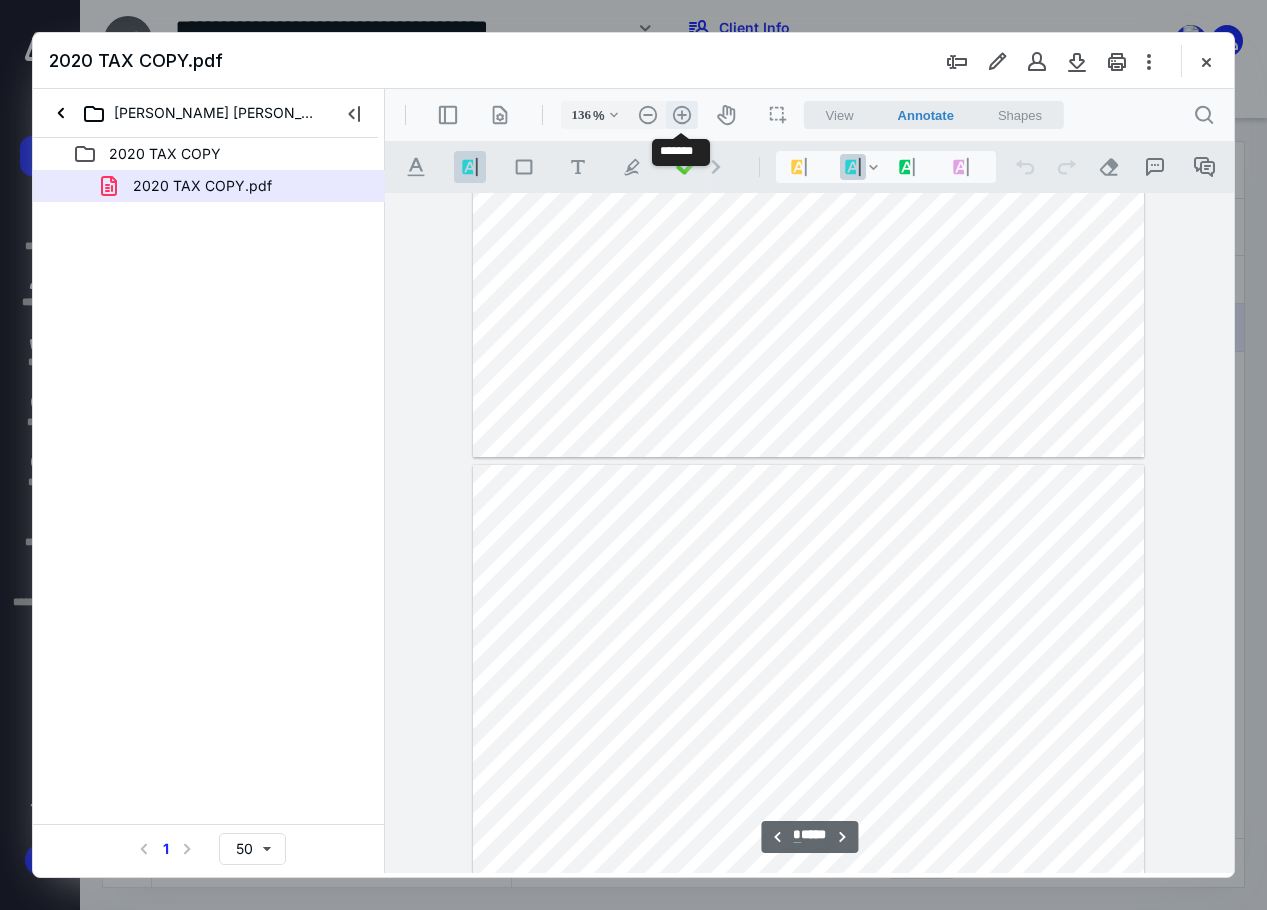 scroll, scrollTop: 813, scrollLeft: 0, axis: vertical 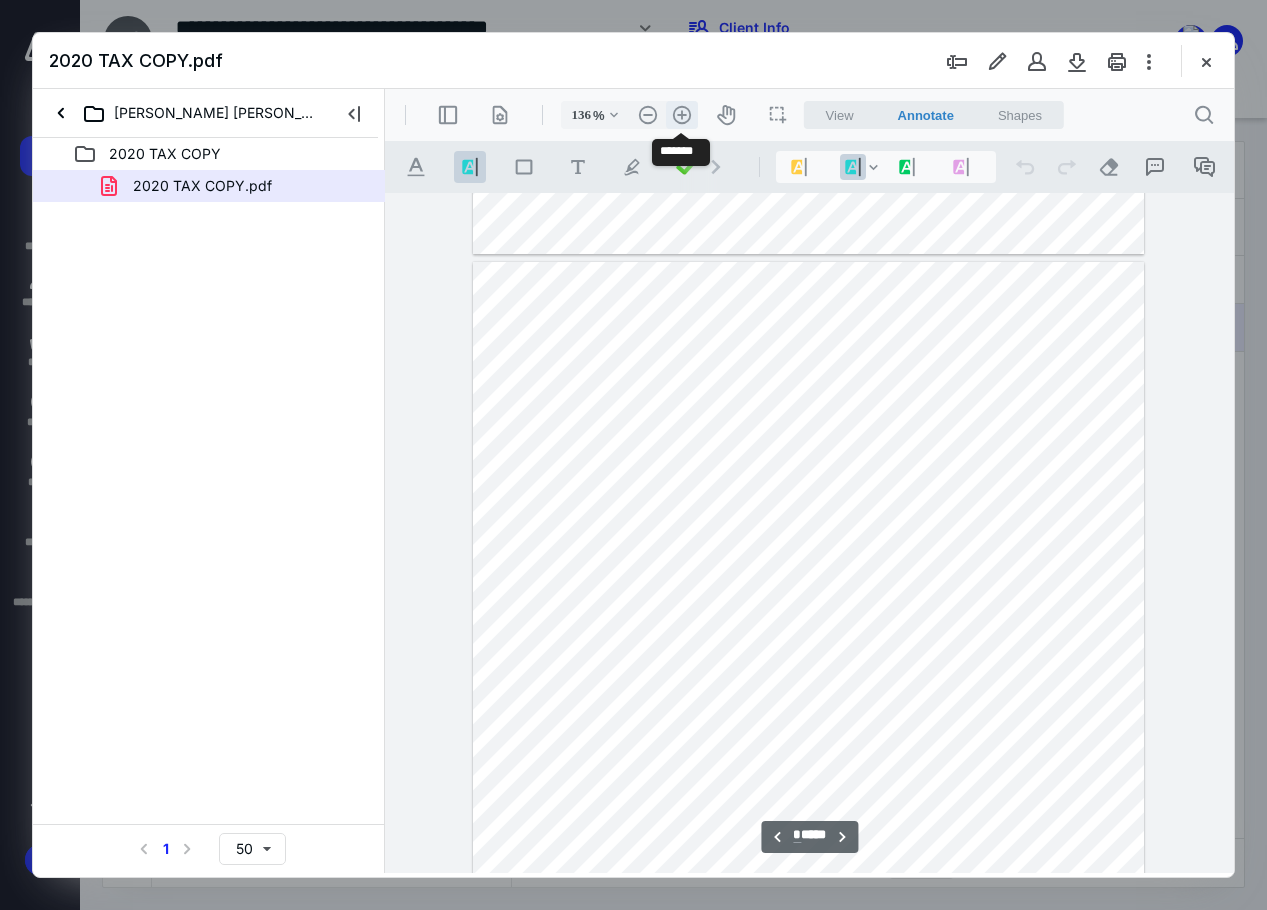 click on ".cls-1{fill:#abb0c4;} icon - header - zoom - in - line" at bounding box center [682, 115] 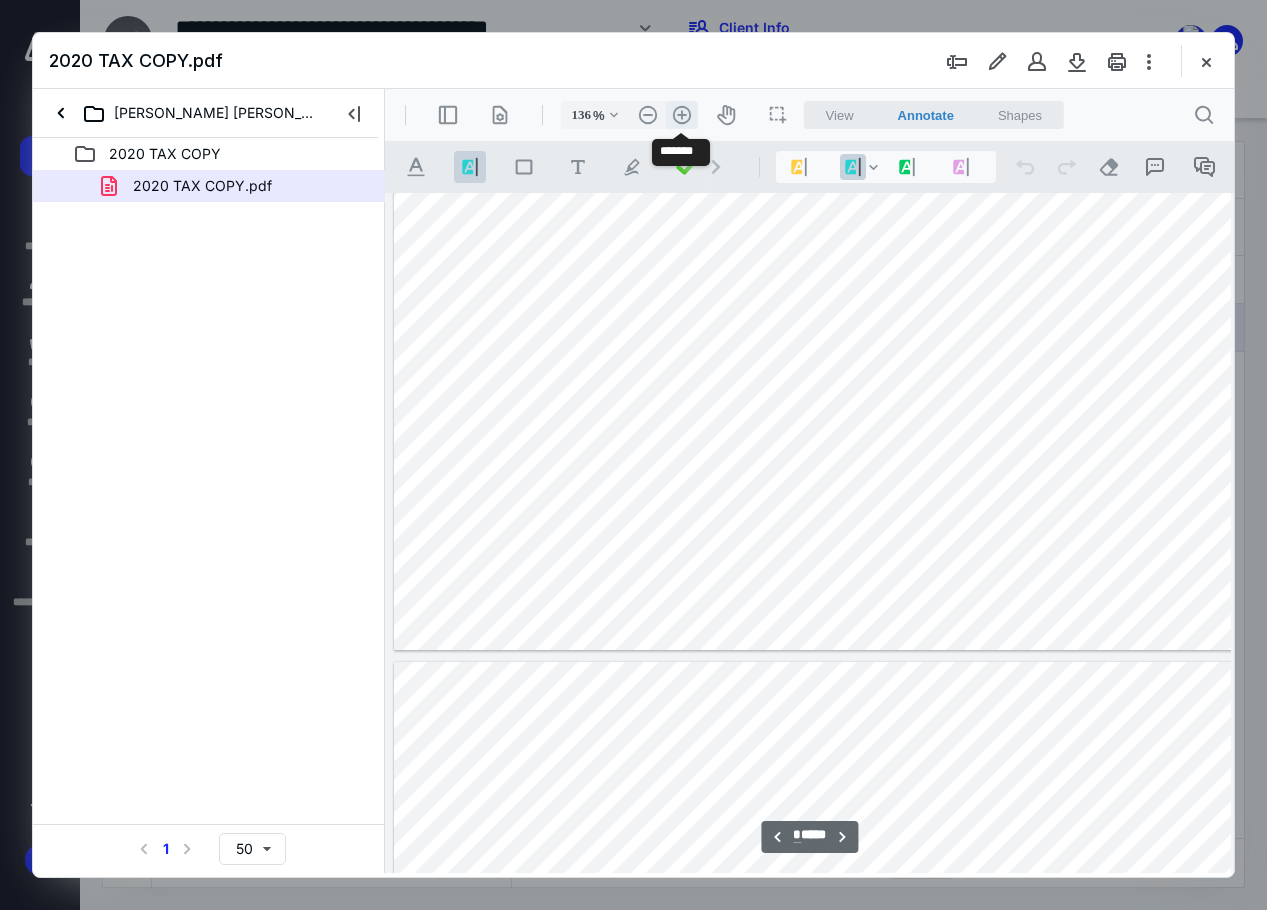 type on "161" 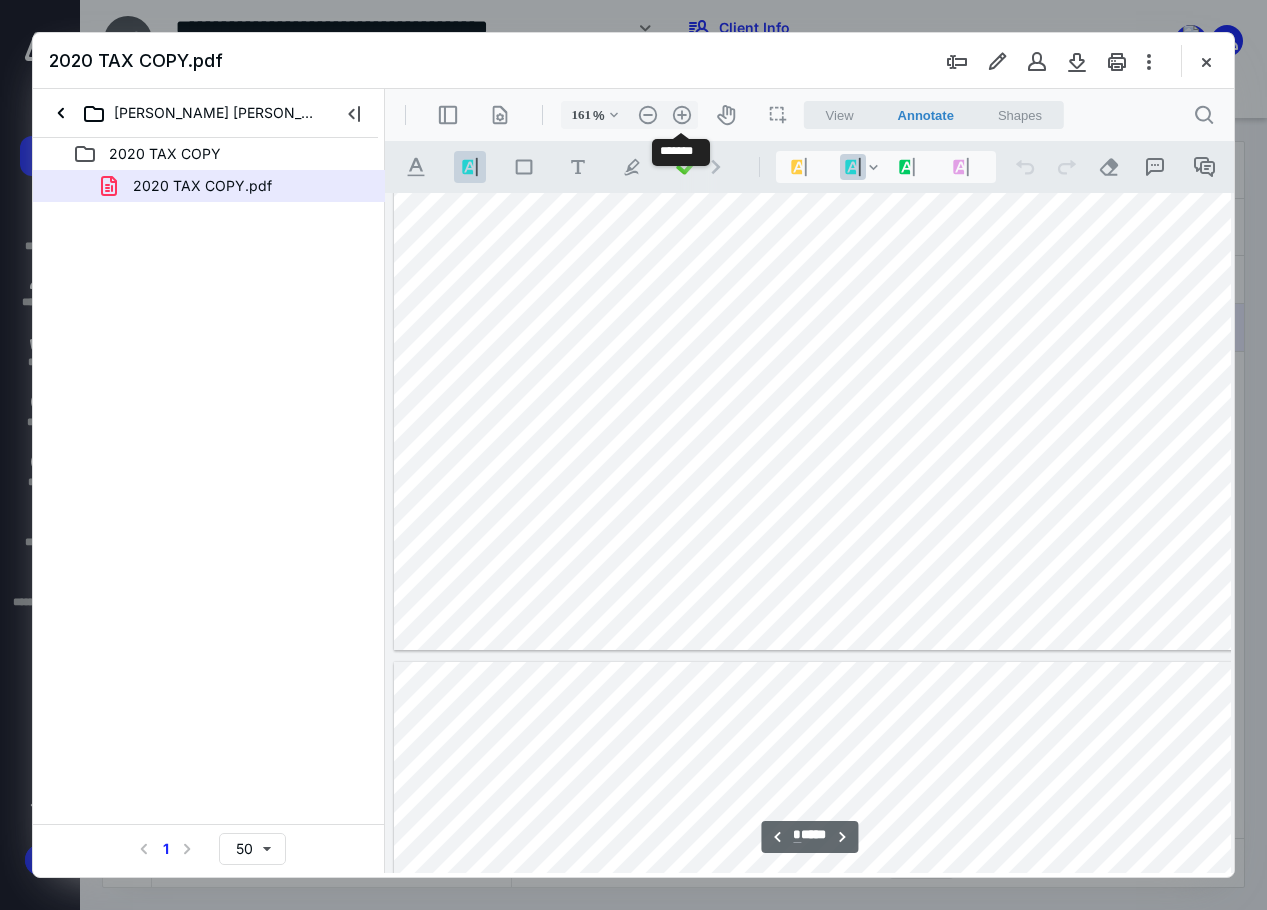 scroll, scrollTop: 1016, scrollLeft: 77, axis: both 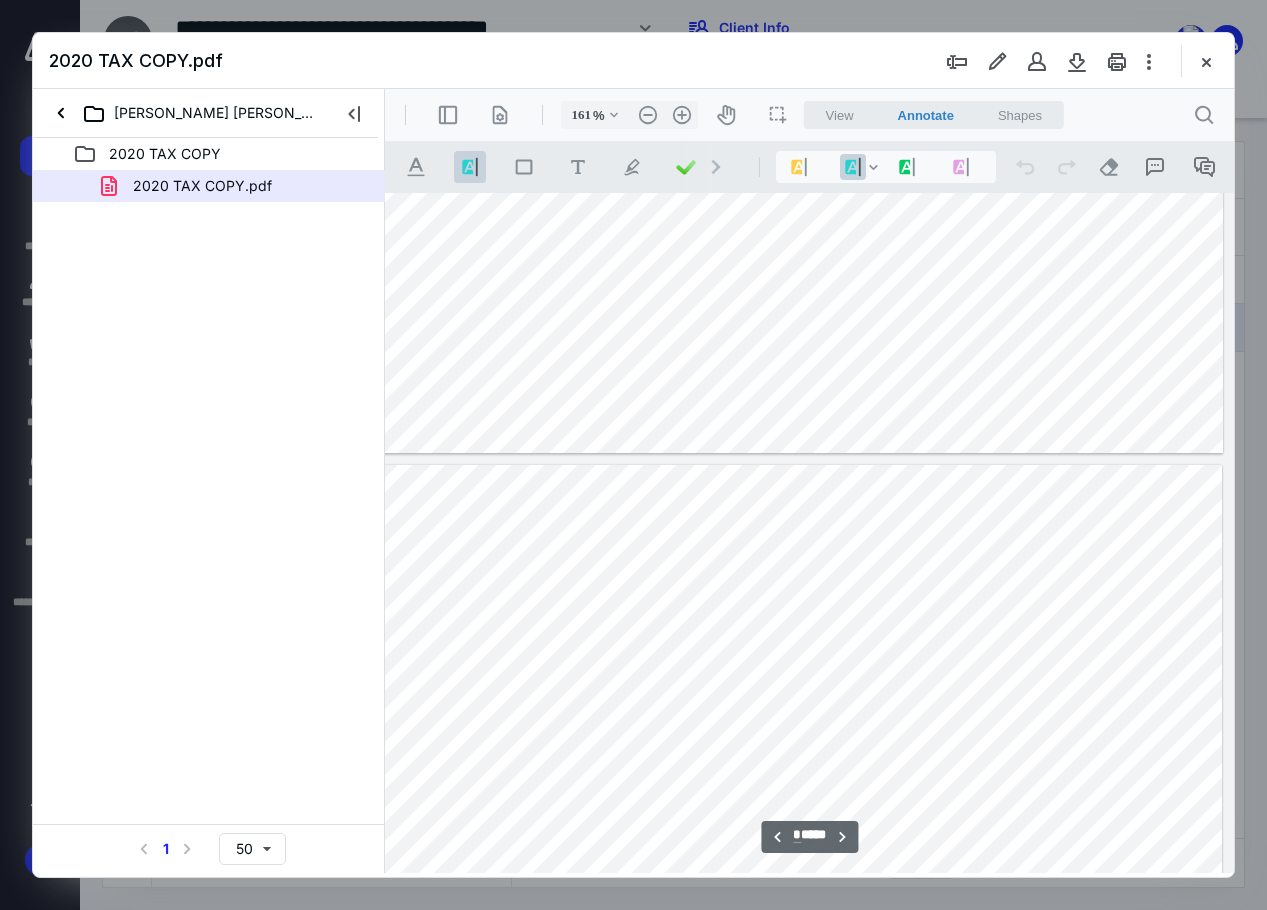 drag, startPoint x: 1044, startPoint y: 962, endPoint x: 571, endPoint y: 854, distance: 485.17316 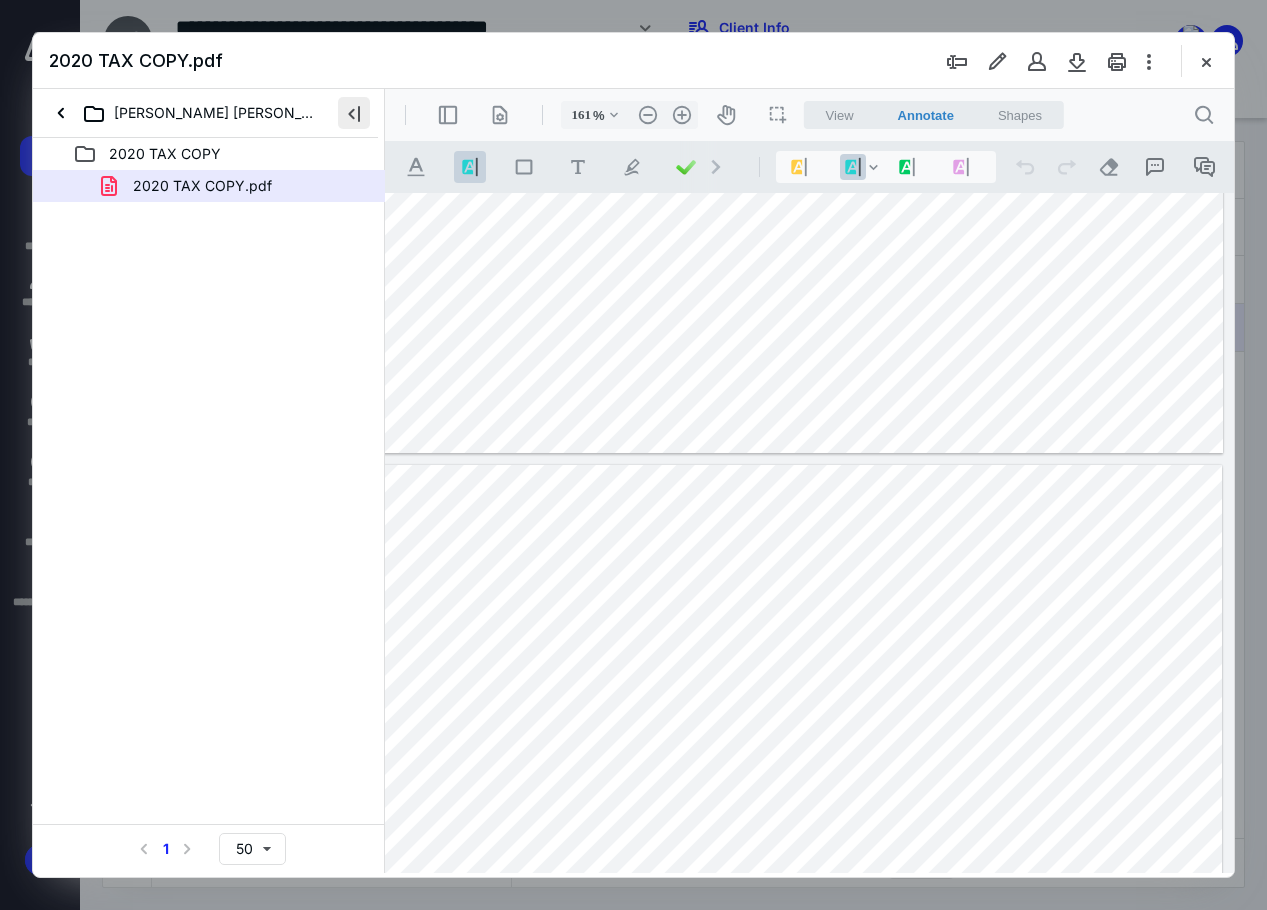 click at bounding box center [354, 113] 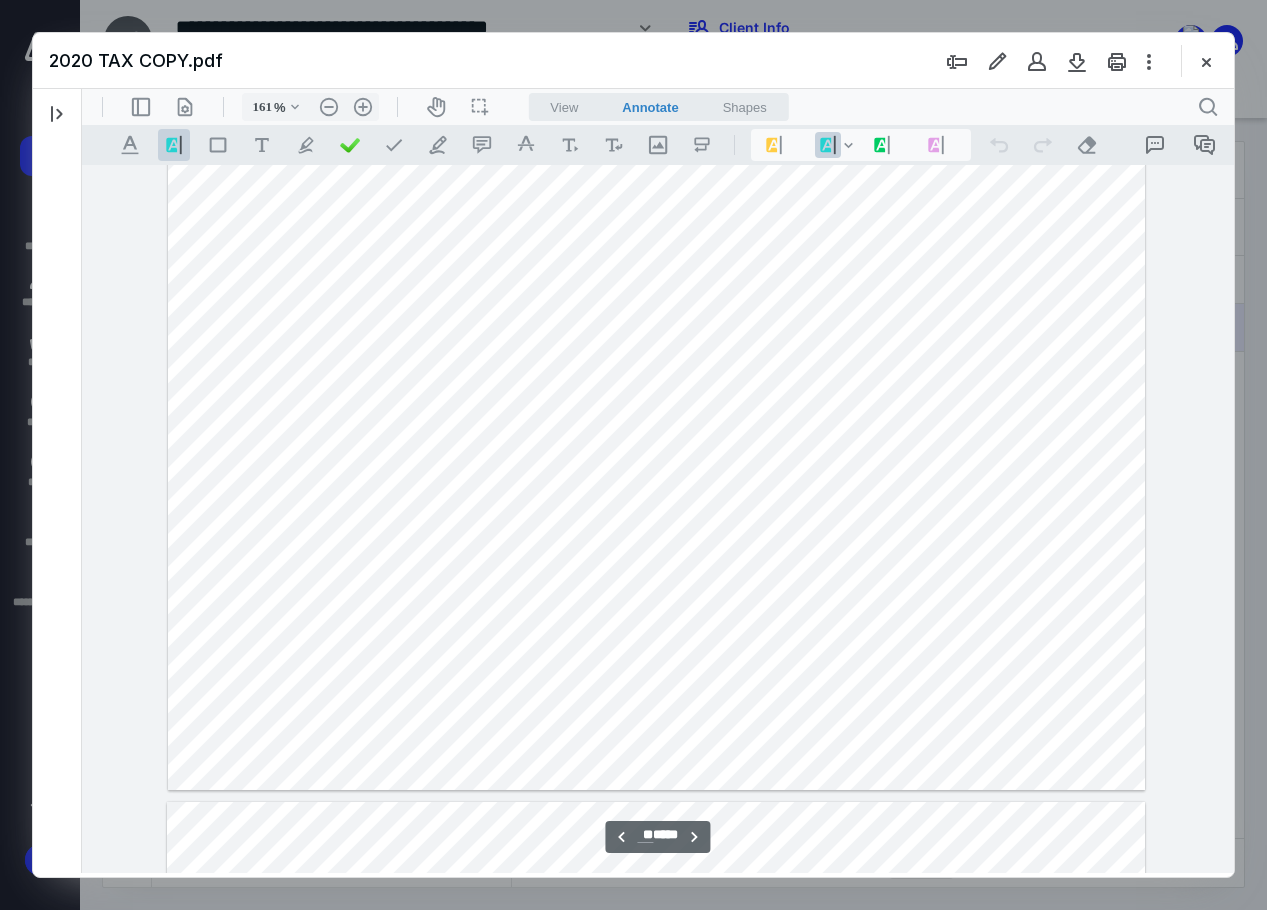 scroll, scrollTop: 14300, scrollLeft: 0, axis: vertical 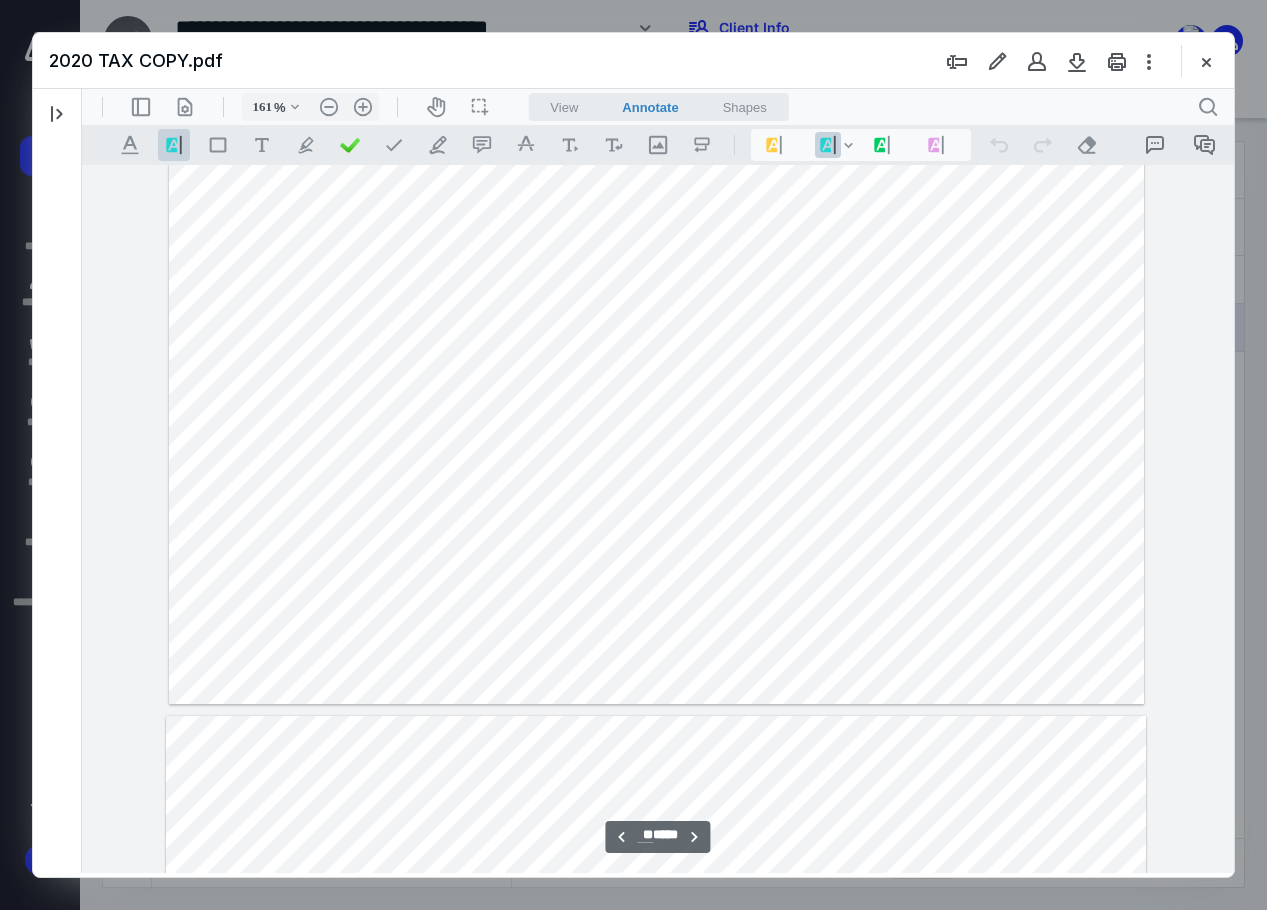 type on "**" 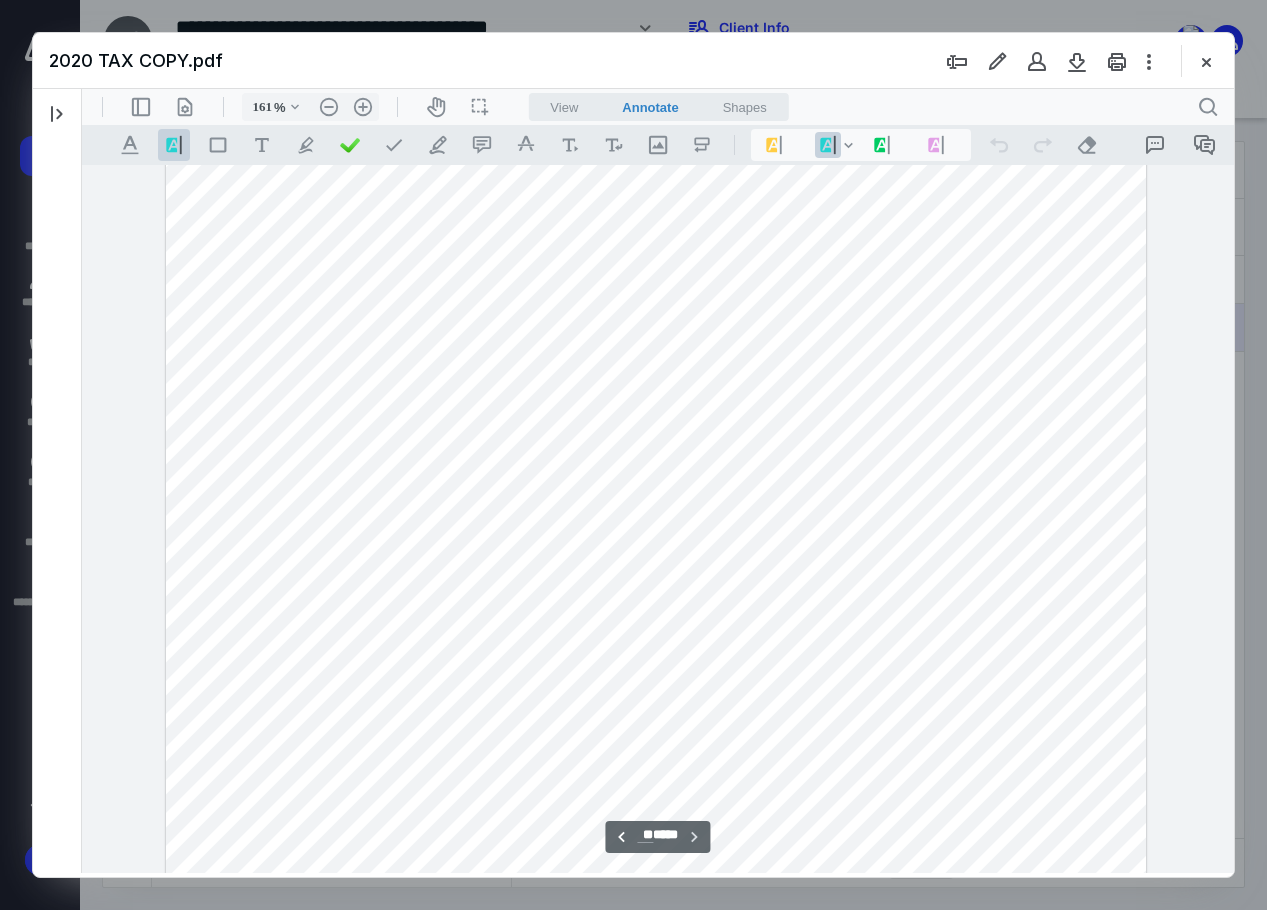 scroll, scrollTop: 28687, scrollLeft: 0, axis: vertical 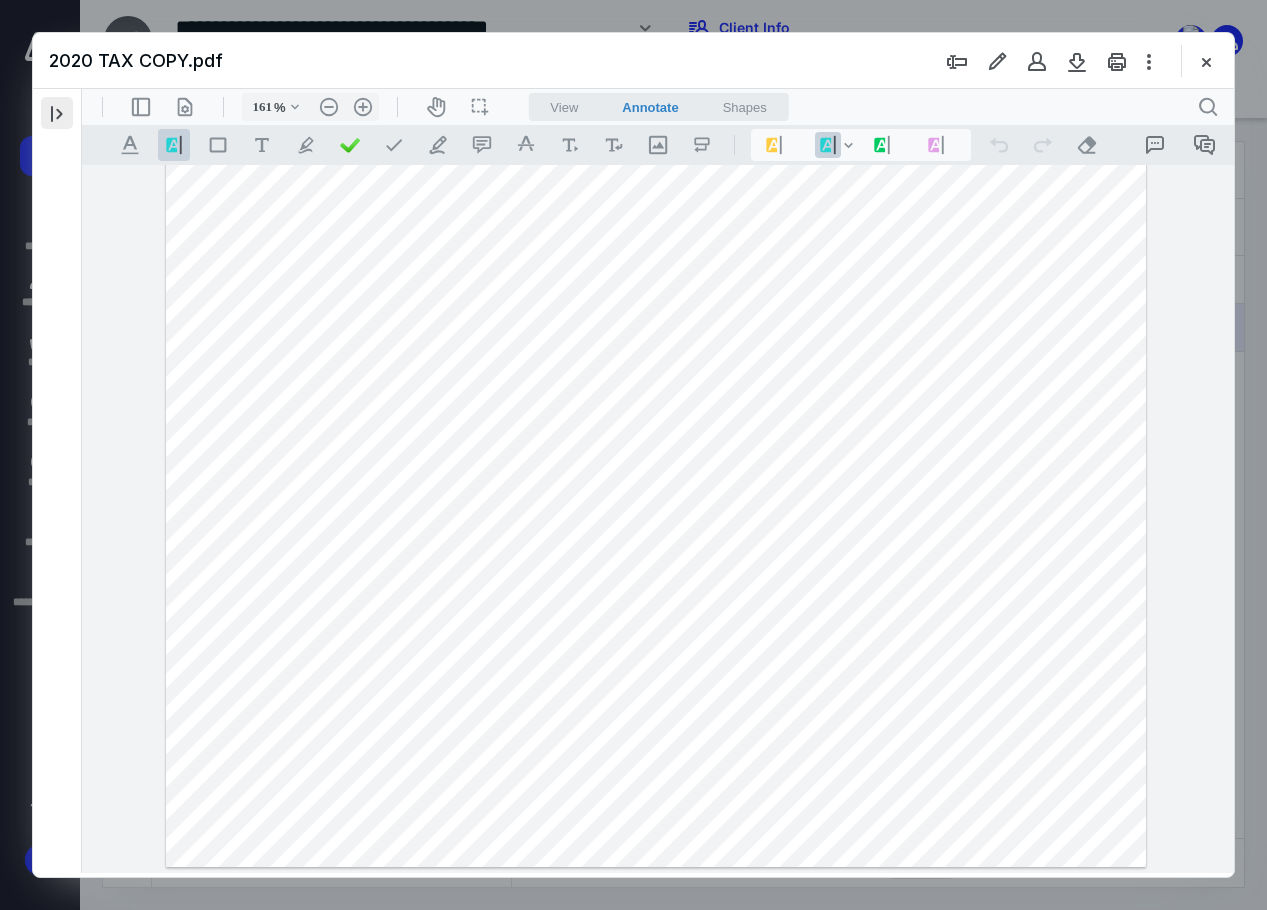drag, startPoint x: 52, startPoint y: 110, endPoint x: 68, endPoint y: 110, distance: 16 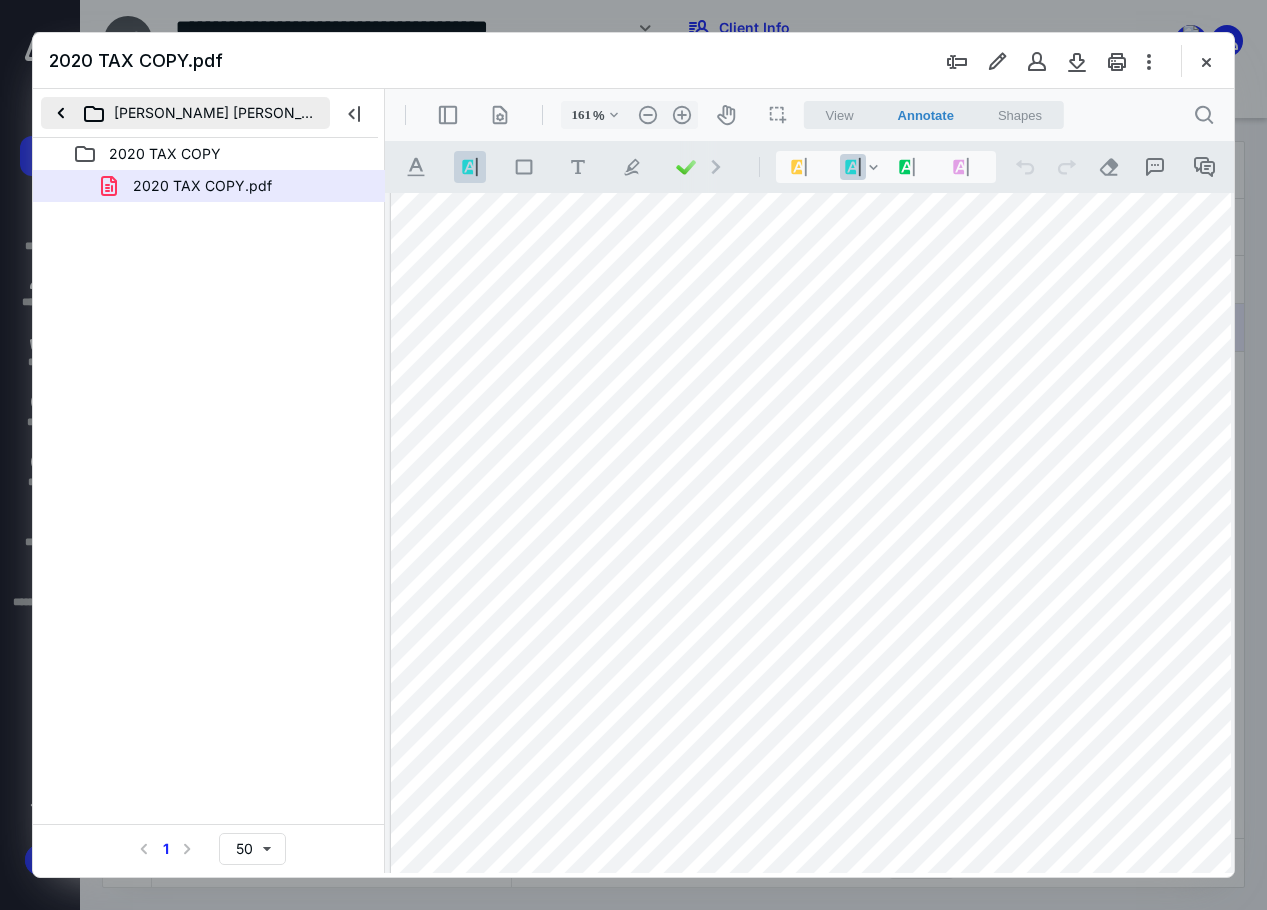 click on "[PERSON_NAME] [PERSON_NAME] -4670 ([PERSON_NAME] & SPA)" at bounding box center (185, 113) 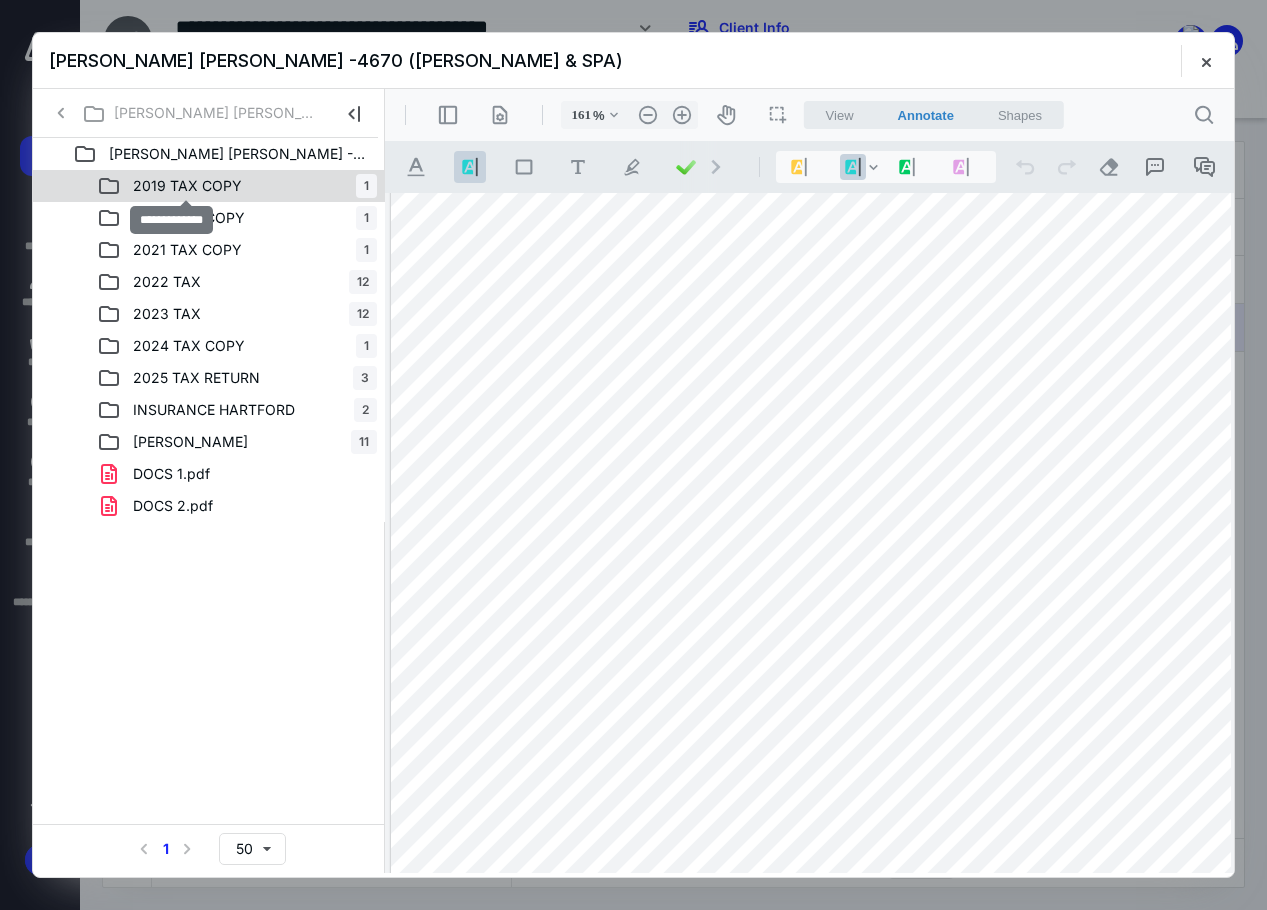 click on "2019 TAX COPY" at bounding box center (187, 186) 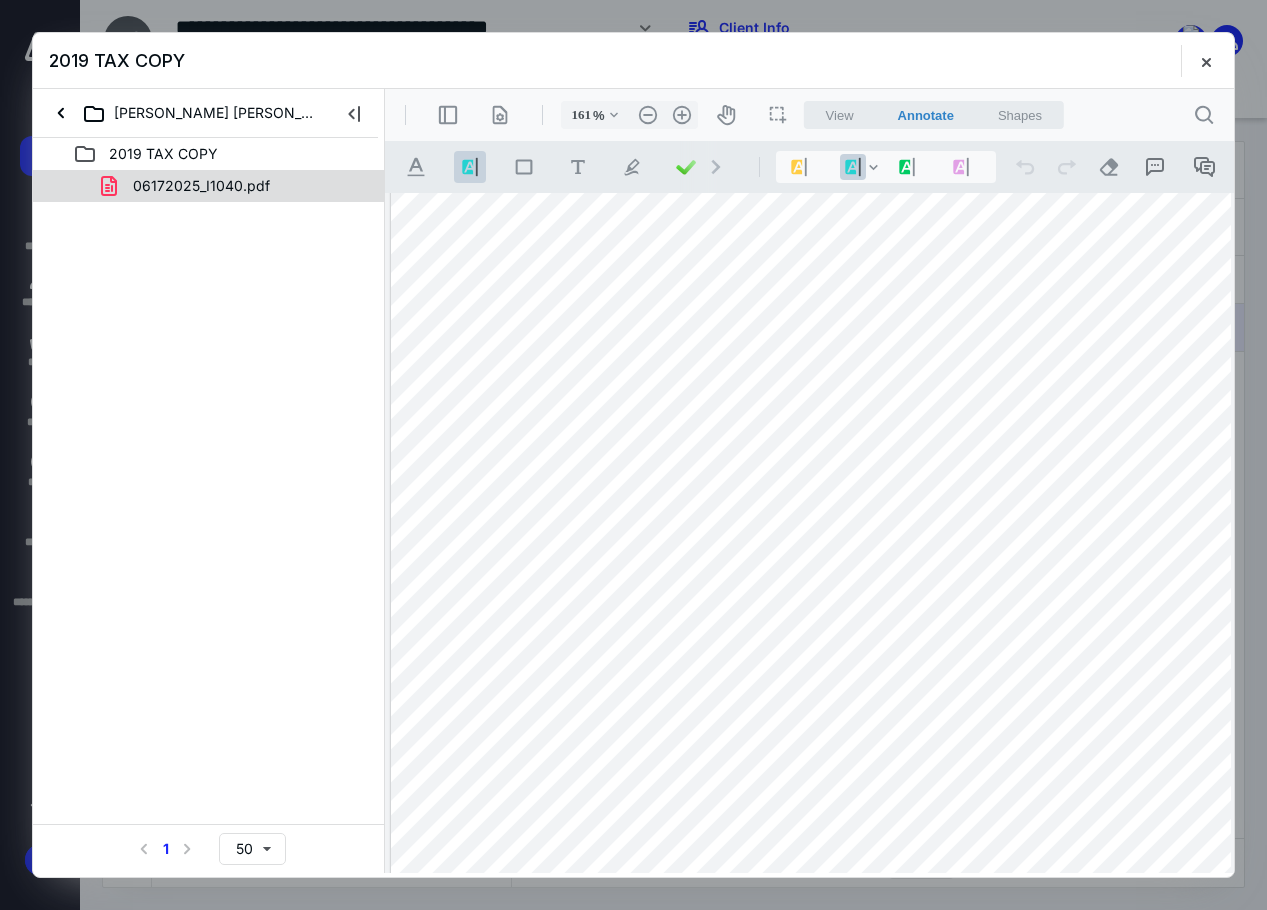 click on "06172025_I1040.pdf" at bounding box center (189, 186) 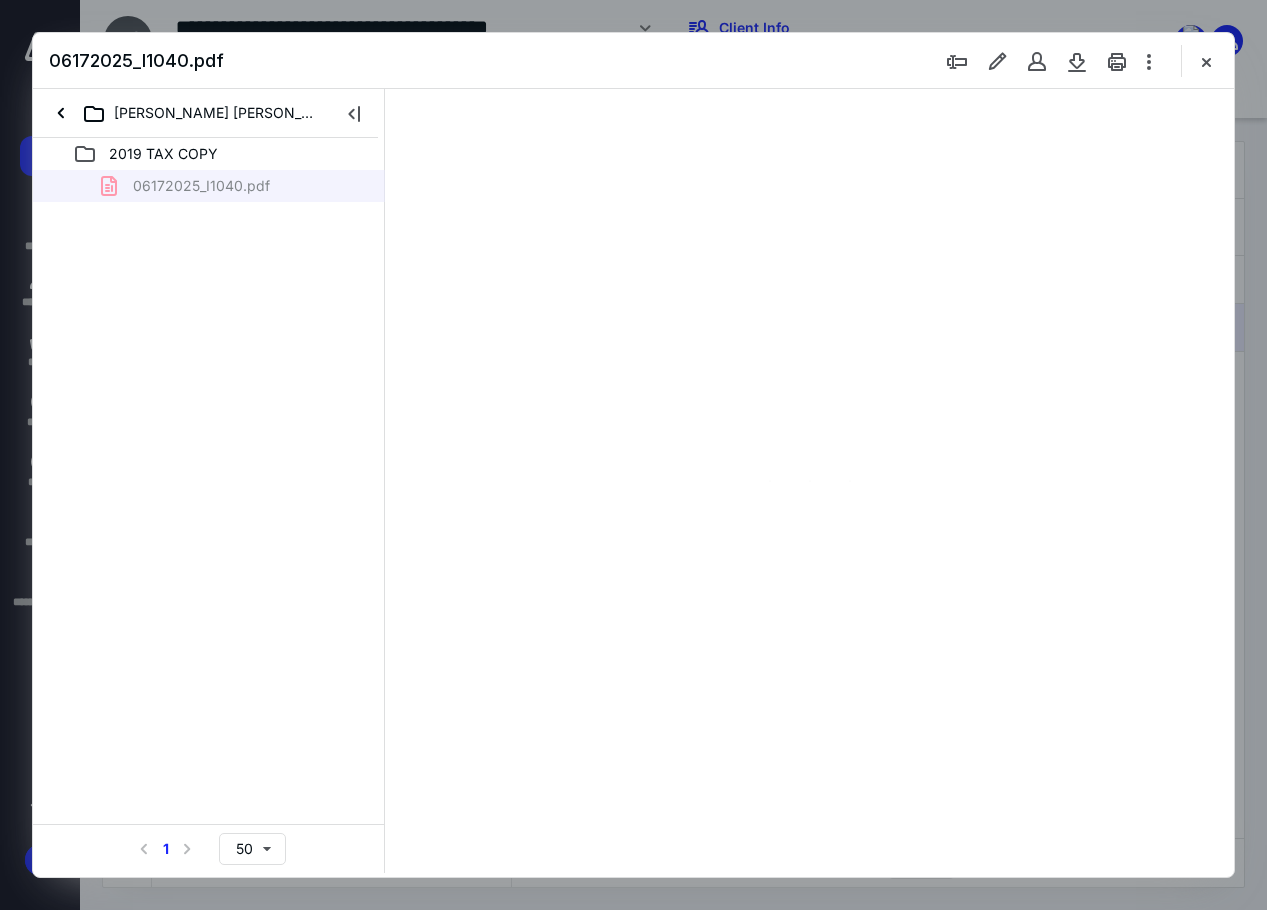 type on "86" 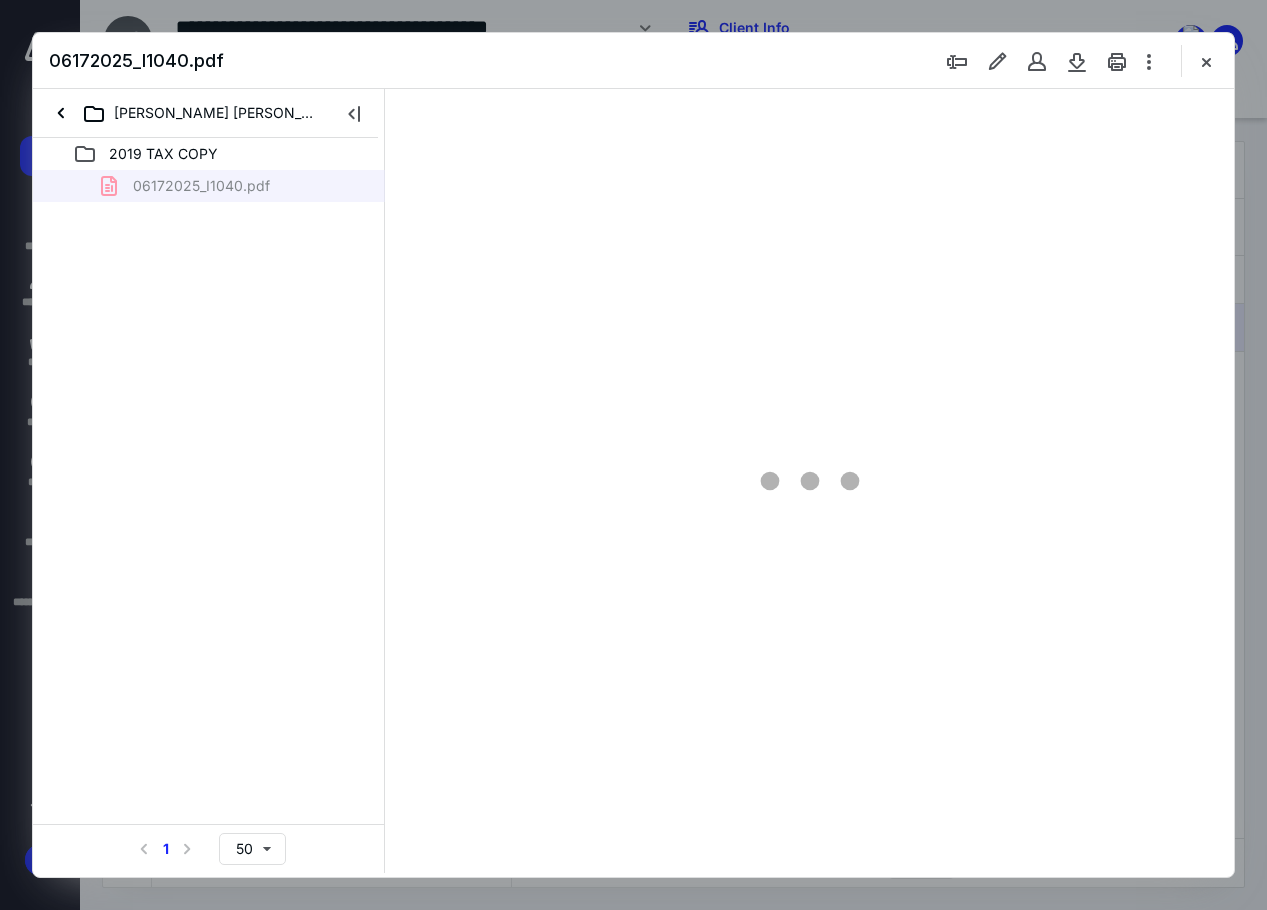 scroll, scrollTop: 107, scrollLeft: 0, axis: vertical 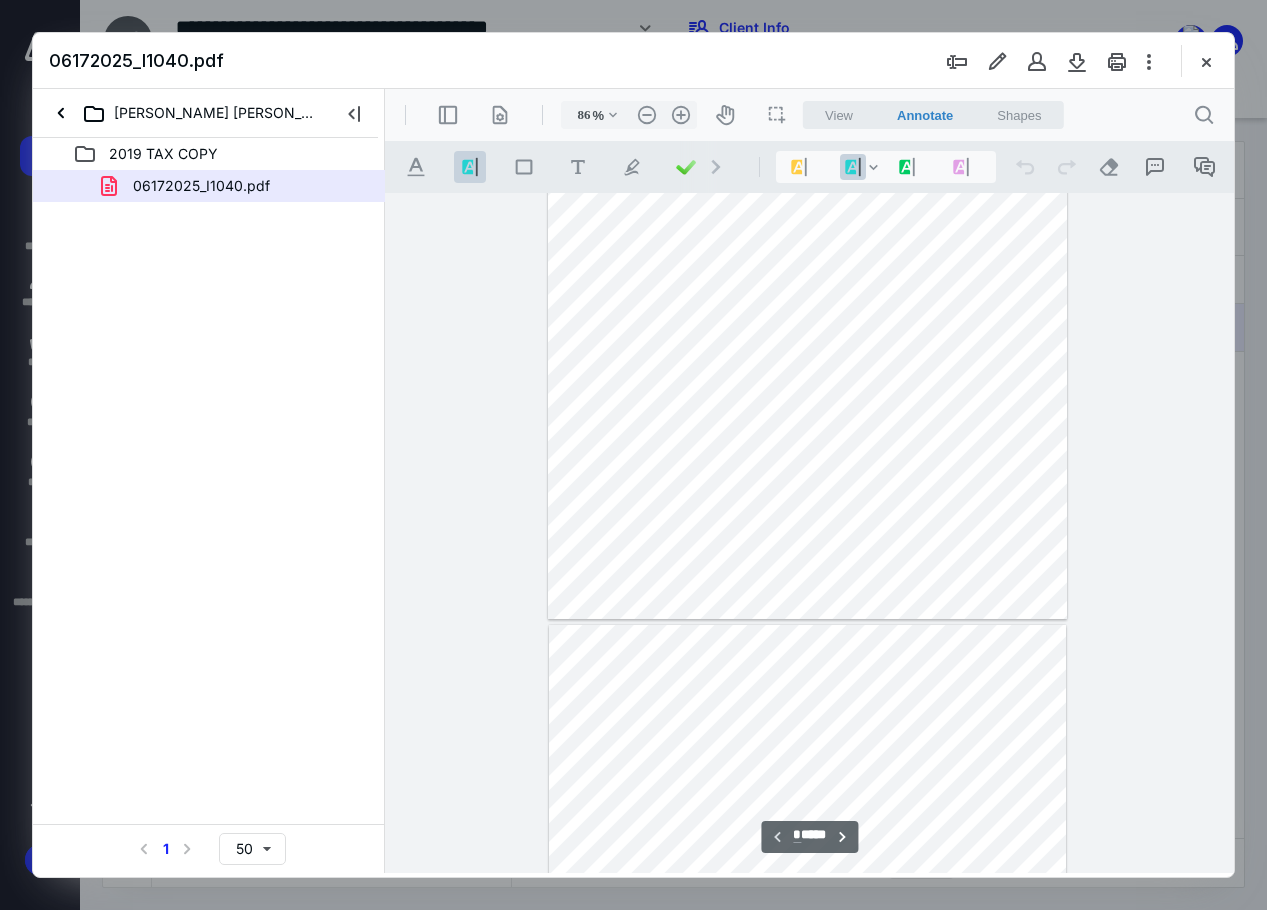 type on "*" 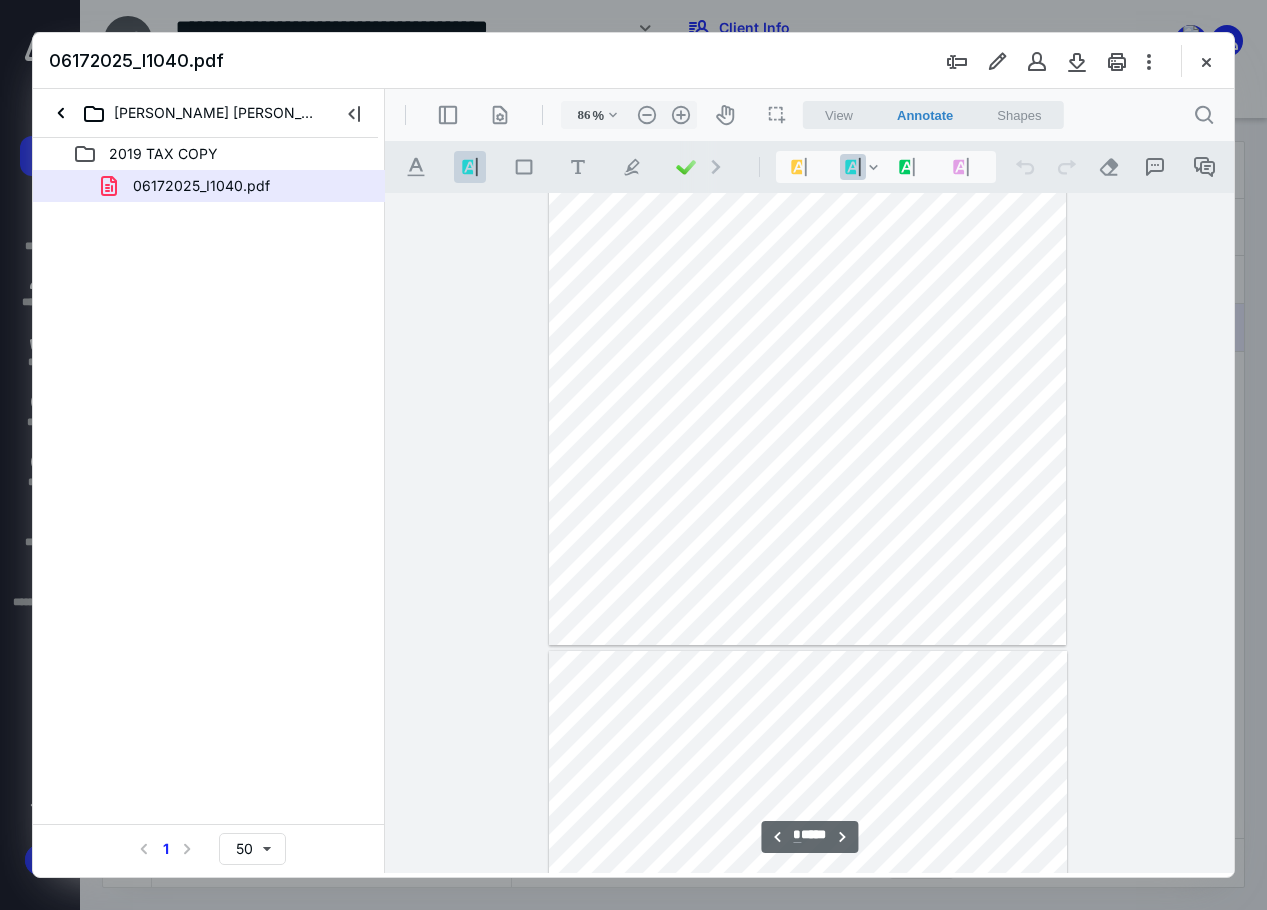 scroll, scrollTop: 907, scrollLeft: 0, axis: vertical 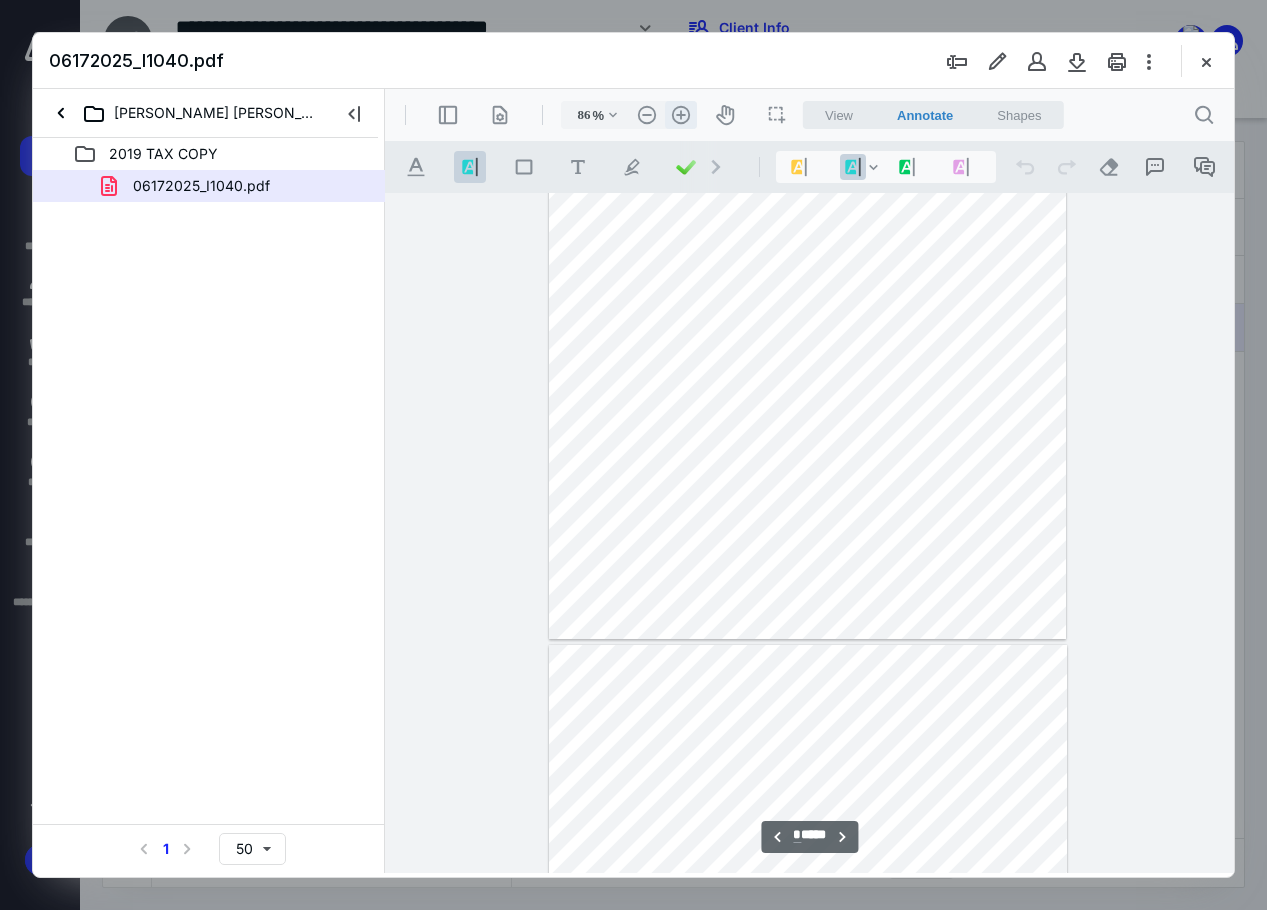 click on ".cls-1{fill:#abb0c4;} icon - header - zoom - in - line" at bounding box center (681, 115) 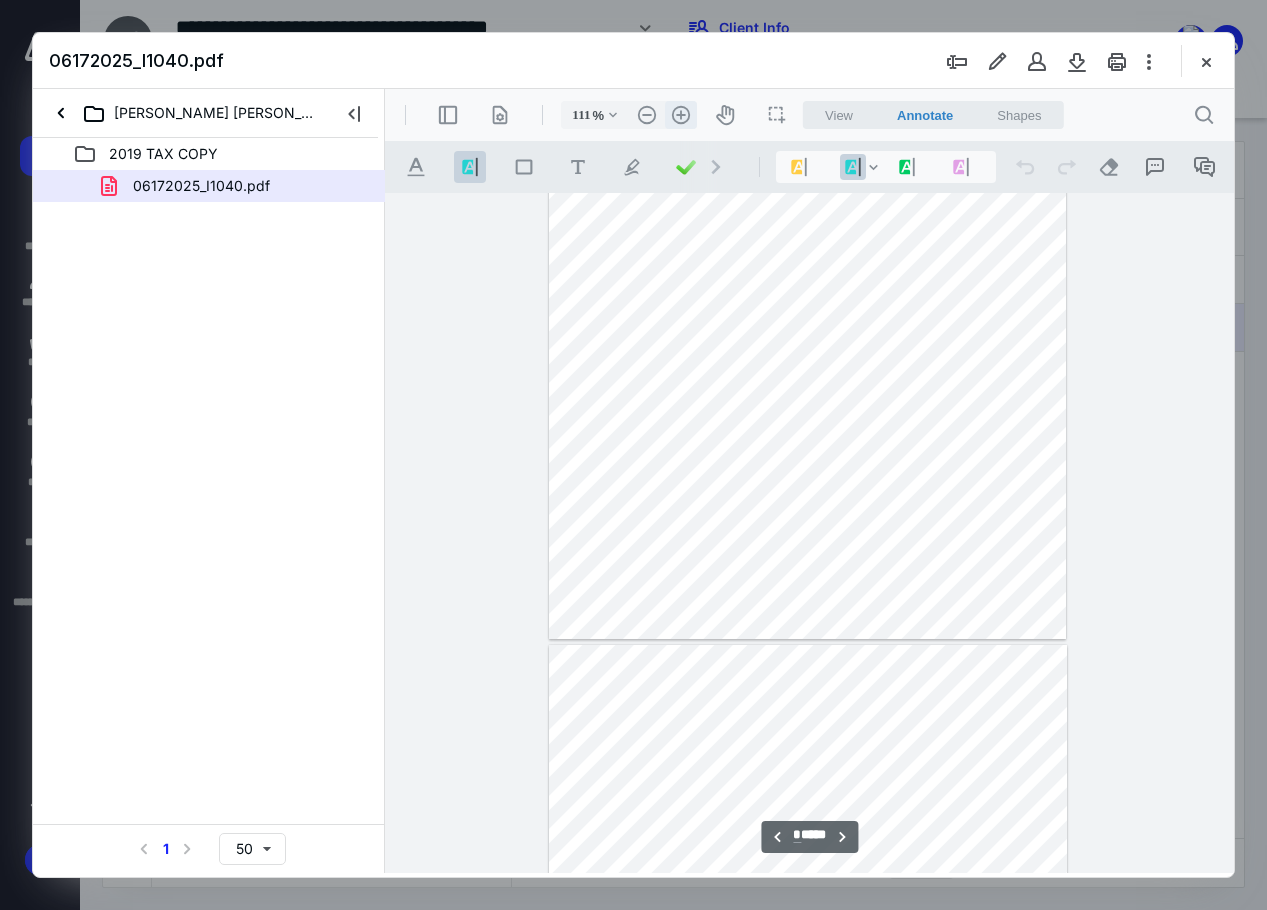 scroll, scrollTop: 1257, scrollLeft: 0, axis: vertical 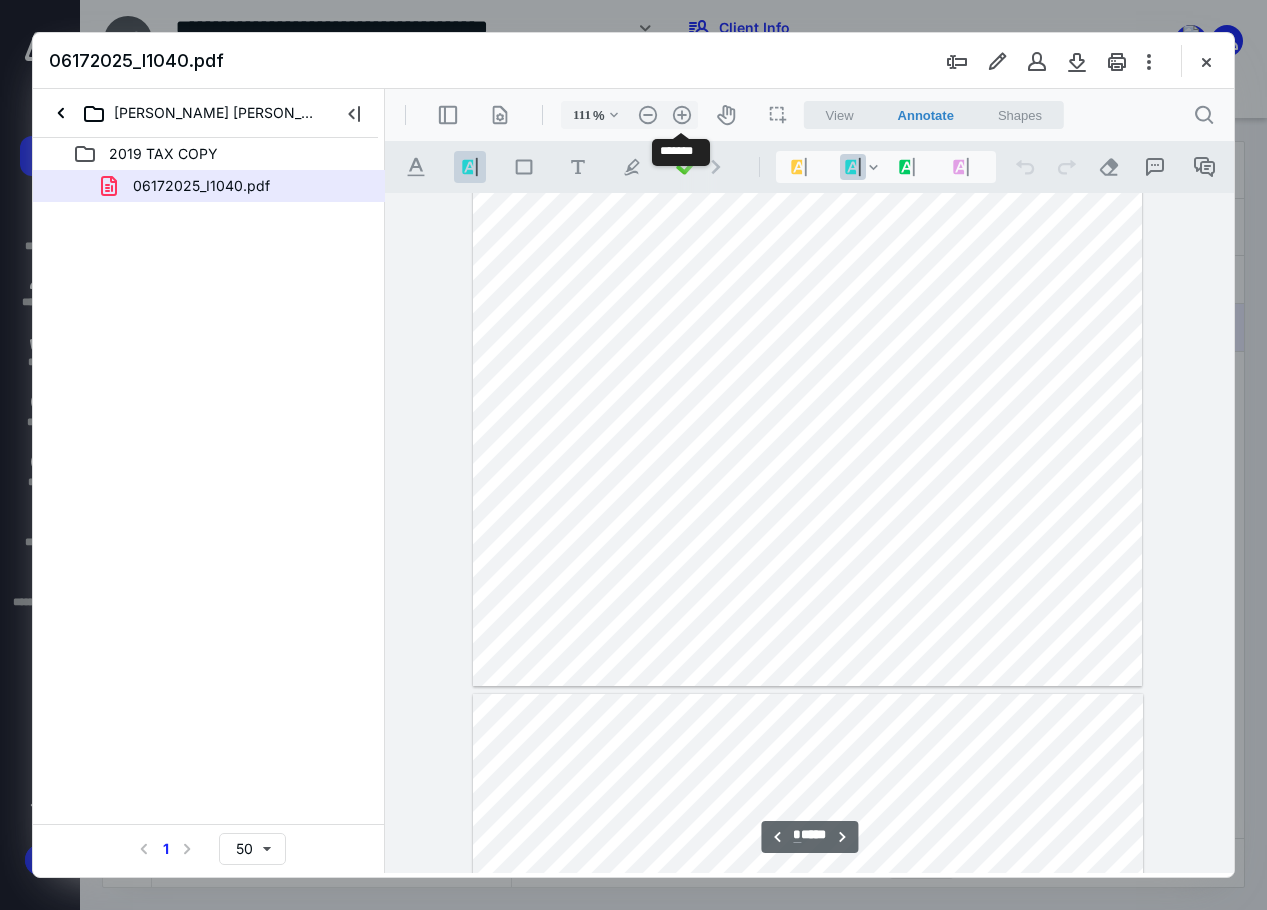 drag, startPoint x: 681, startPoint y: 118, endPoint x: 683, endPoint y: 133, distance: 15.132746 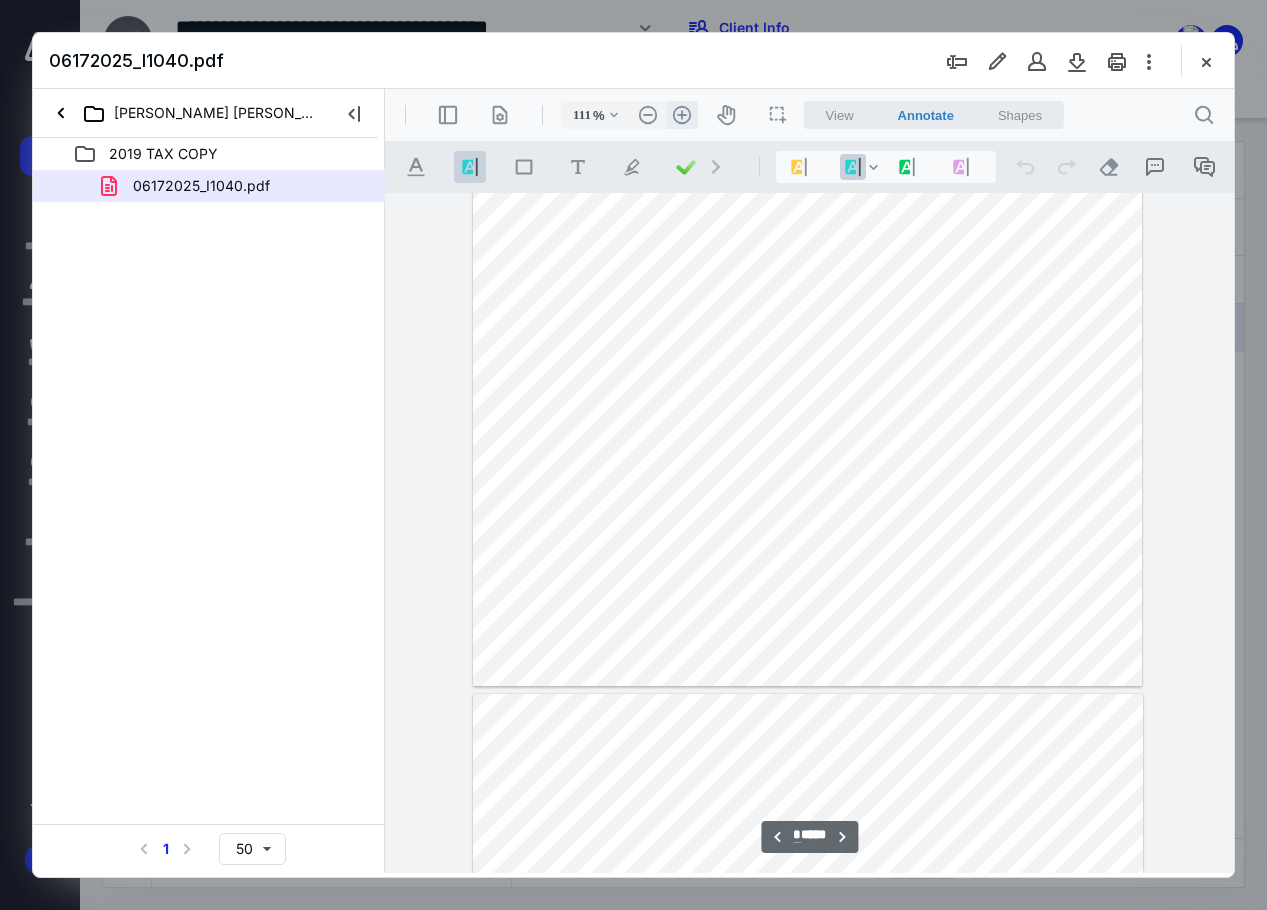 click on ".cls-1{fill:#abb0c4;} icon - header - zoom - in - line" at bounding box center (682, 115) 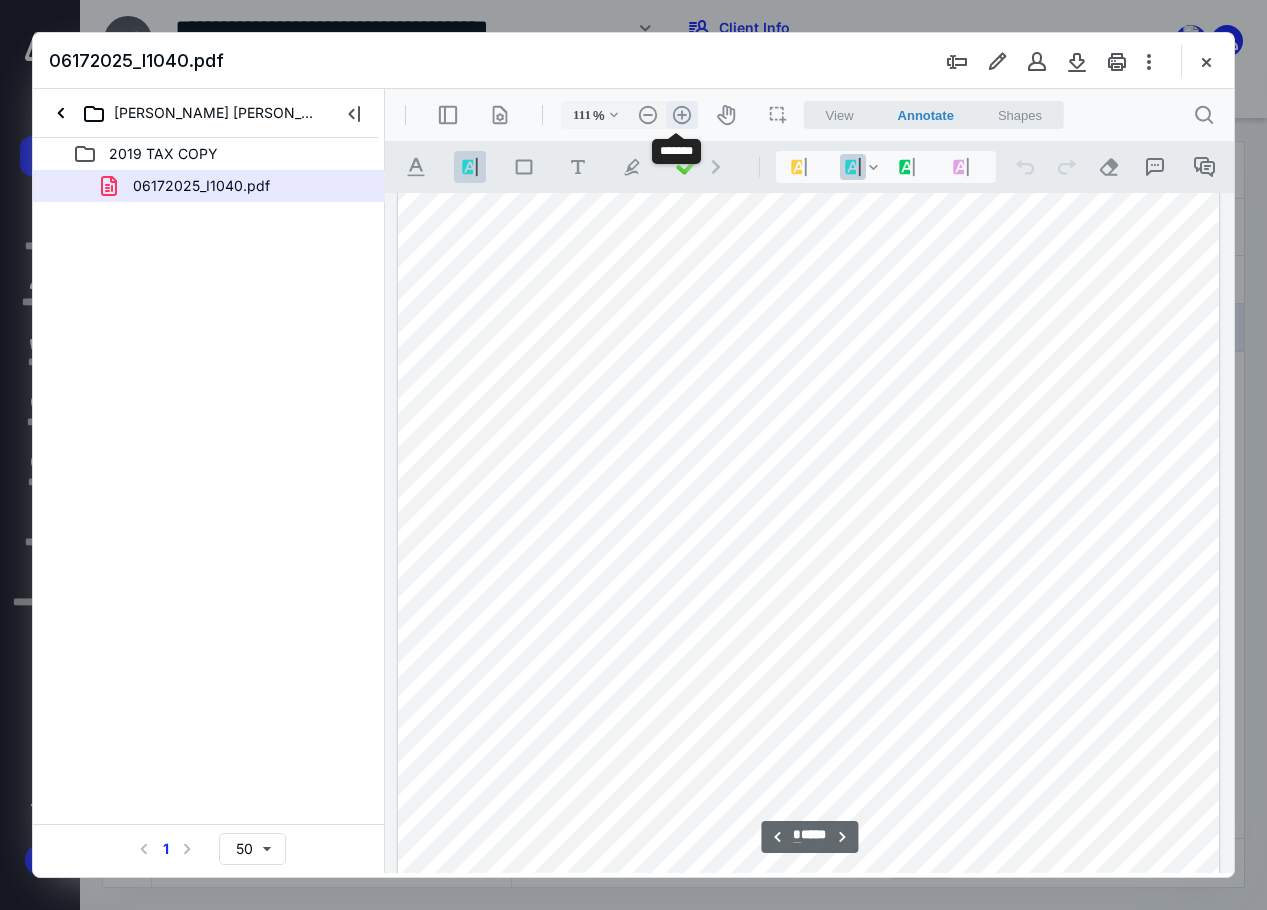 type on "136" 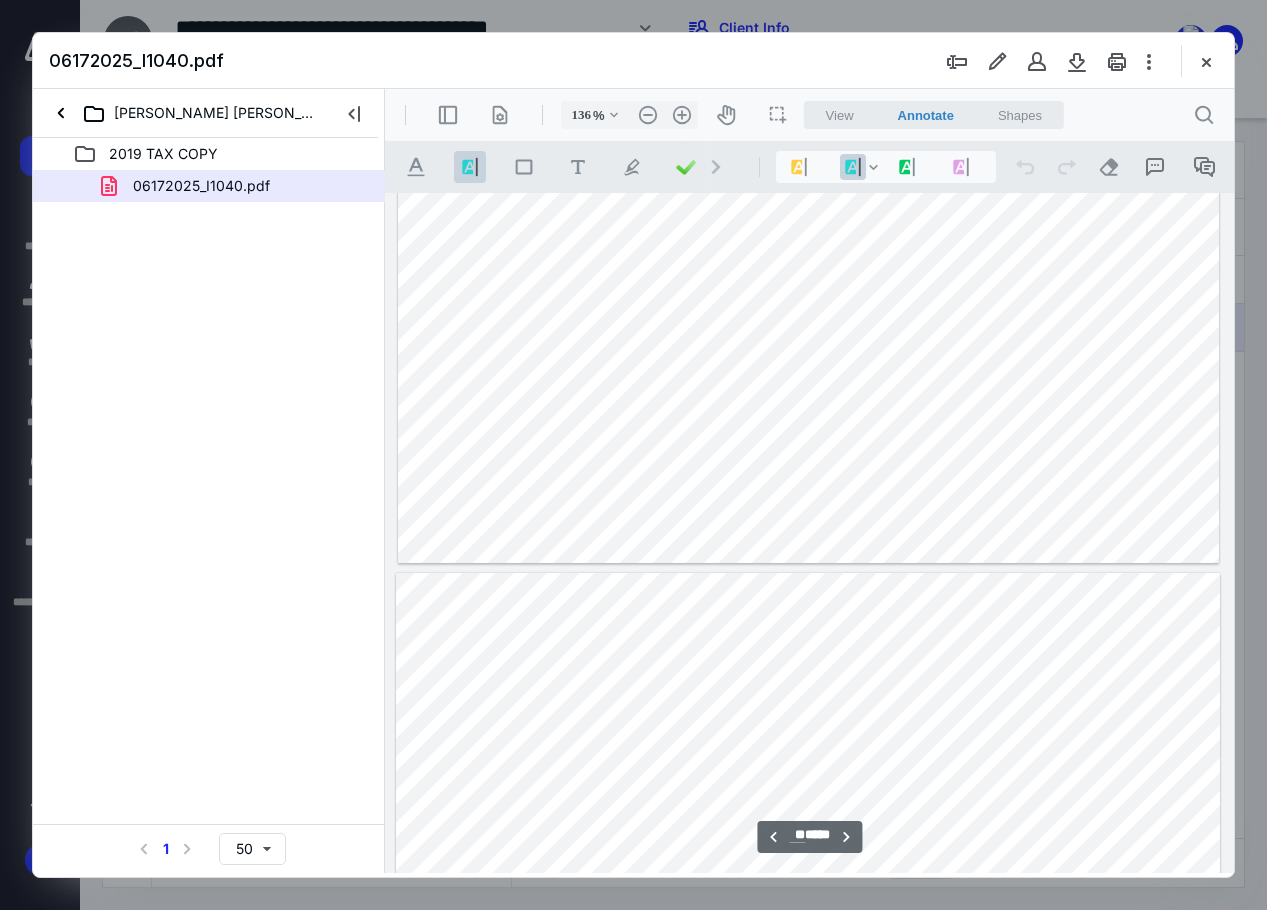 scroll, scrollTop: 16707, scrollLeft: 0, axis: vertical 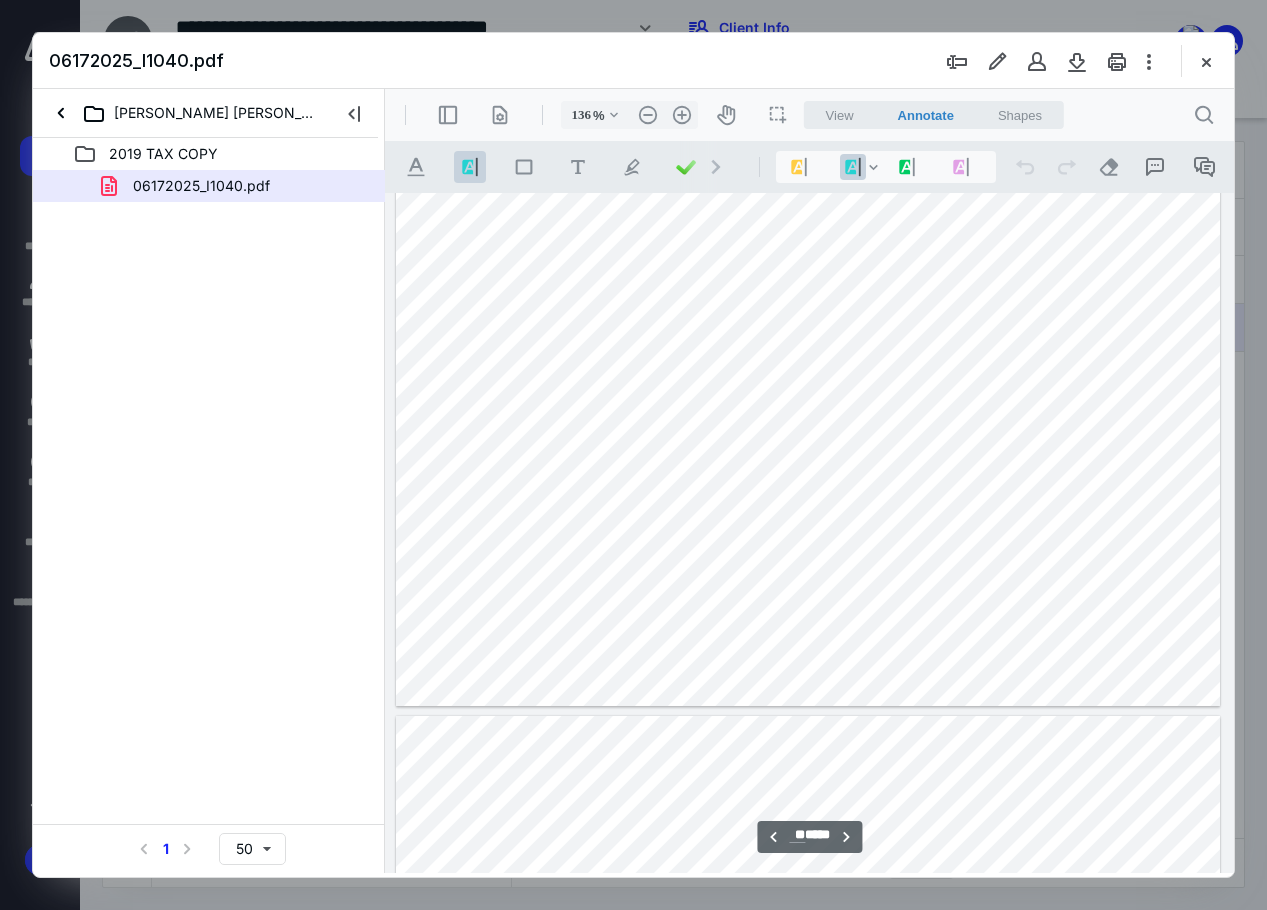 type on "**" 